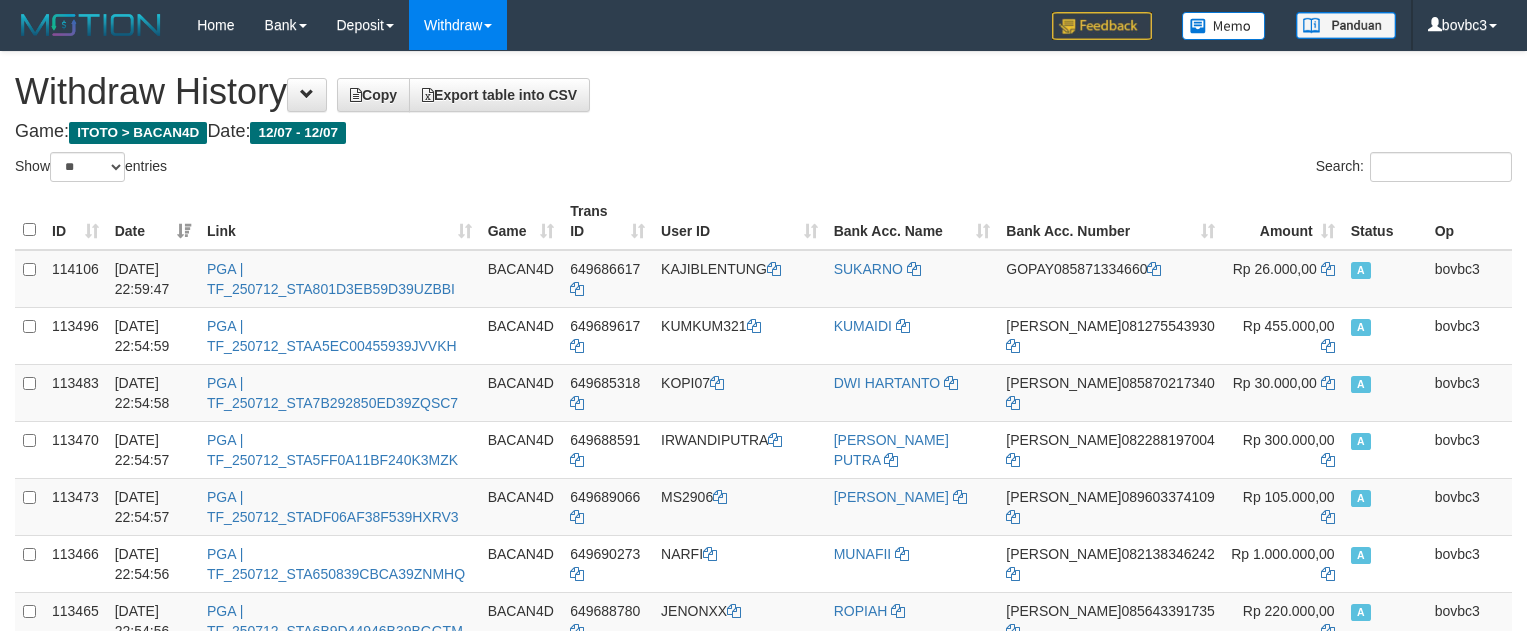 select on "**" 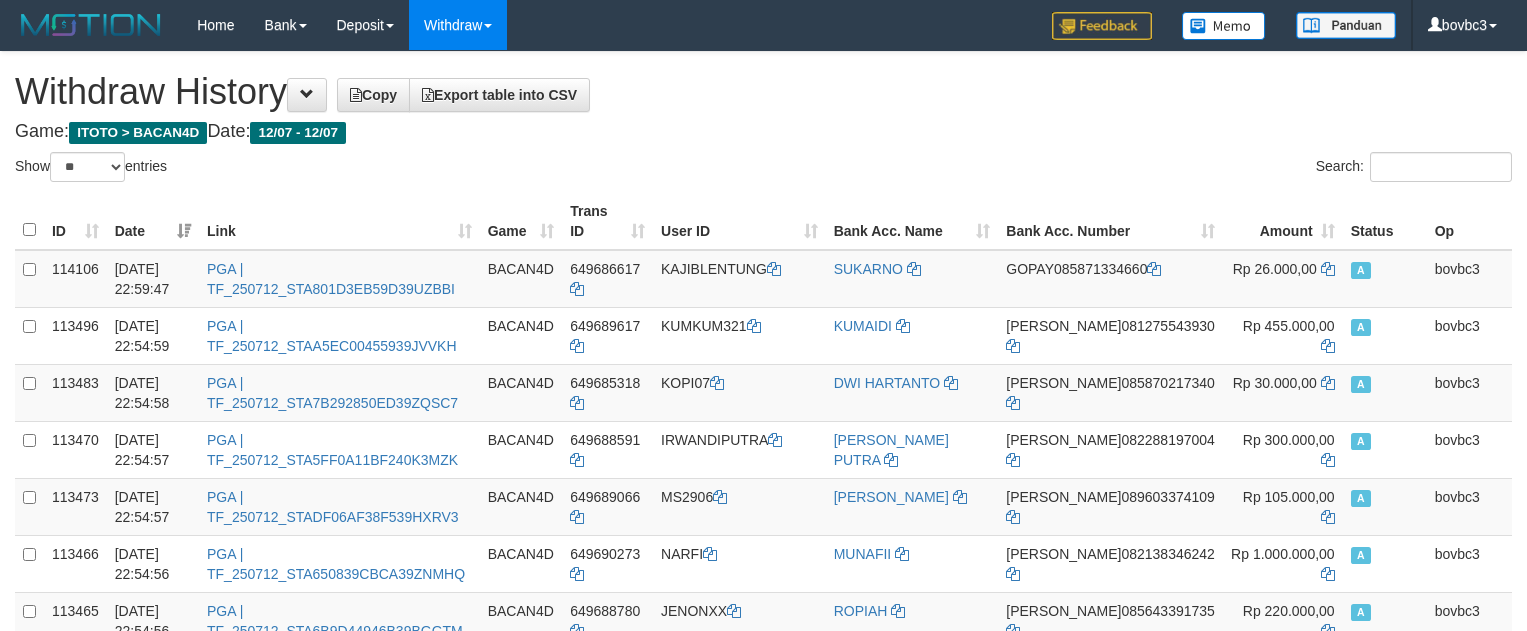 scroll, scrollTop: 2767, scrollLeft: 0, axis: vertical 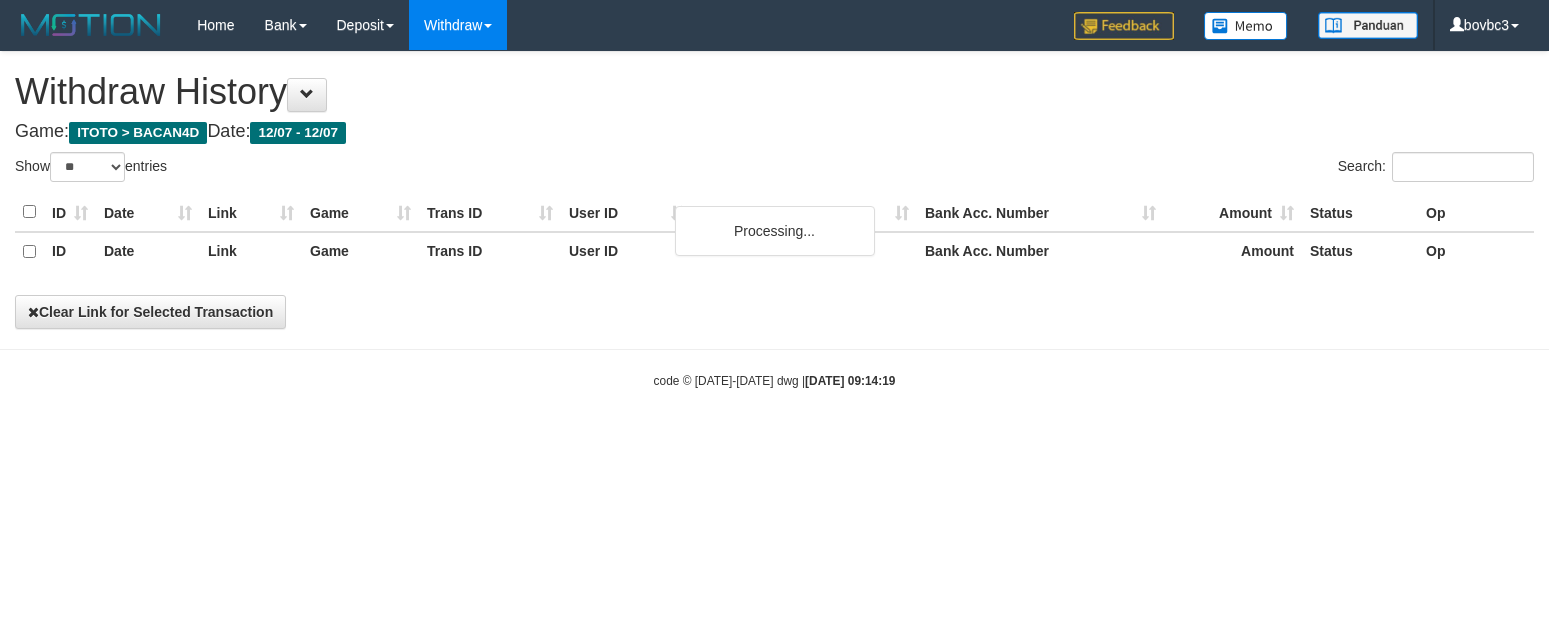 select on "**" 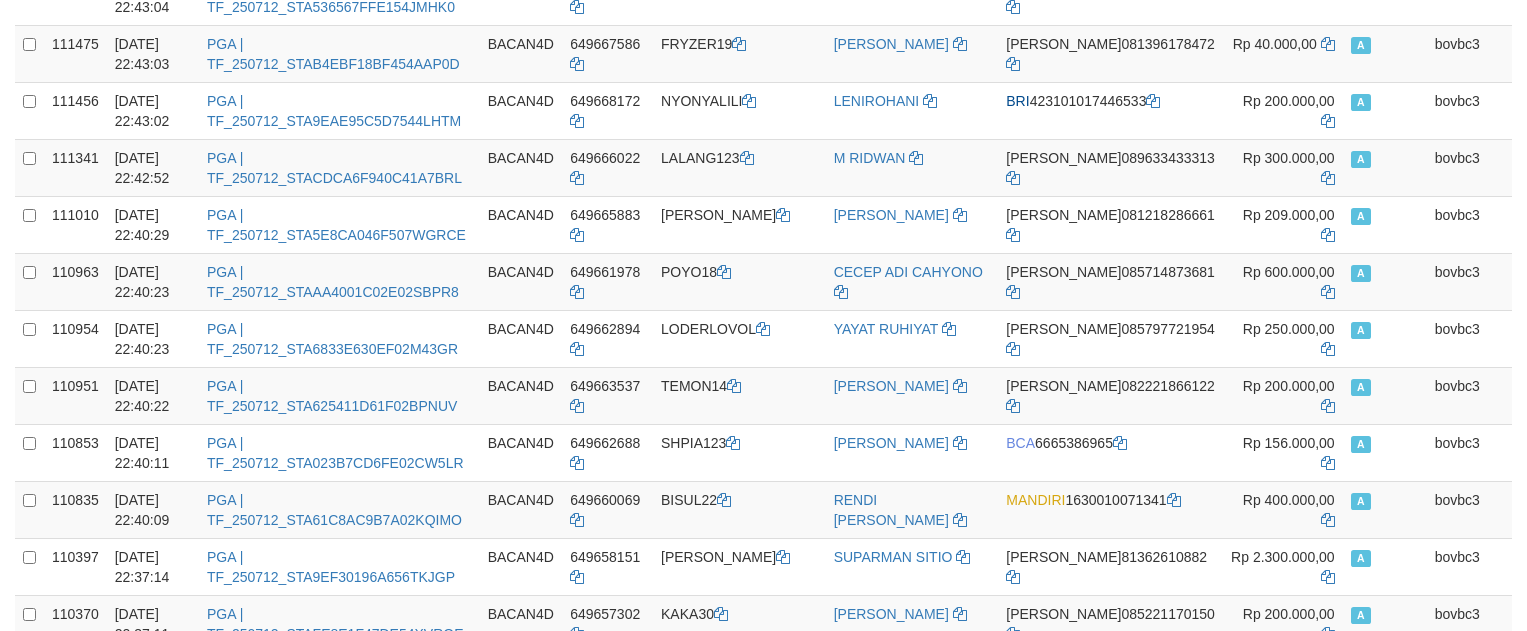scroll, scrollTop: 1158, scrollLeft: 0, axis: vertical 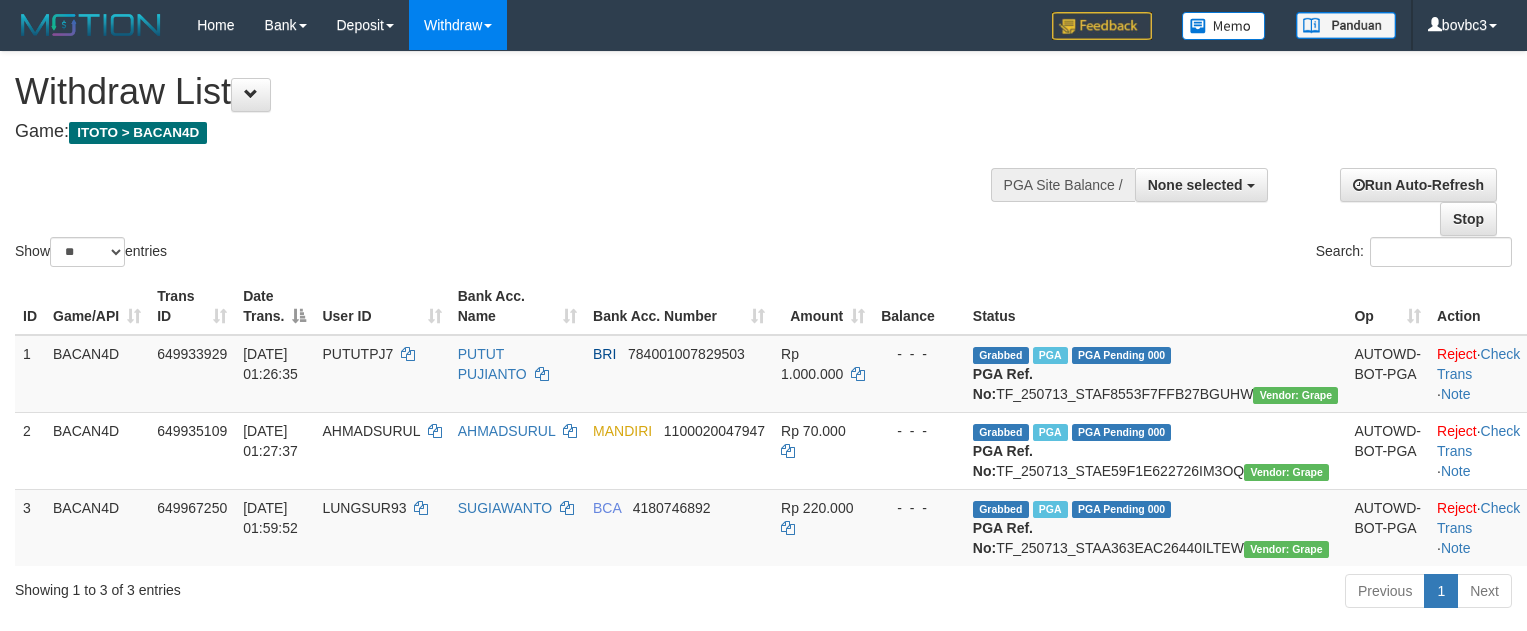 select 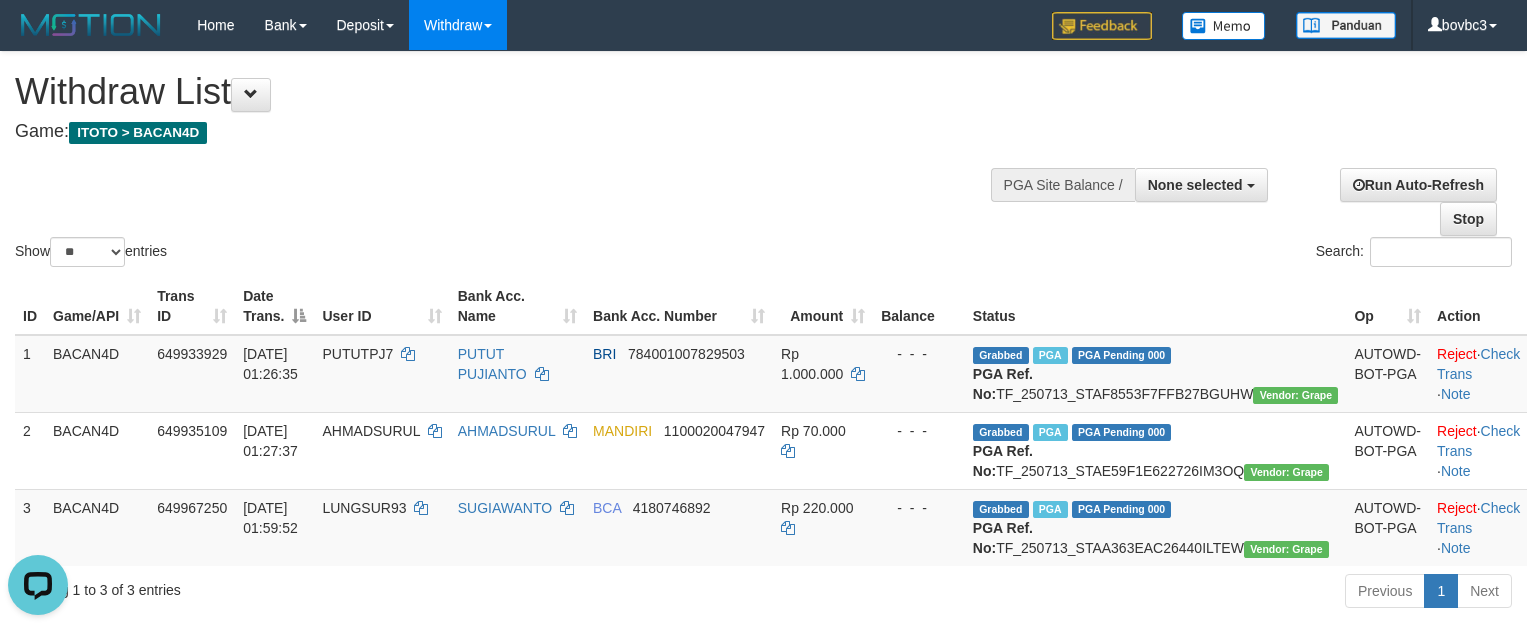 scroll, scrollTop: 667, scrollLeft: 0, axis: vertical 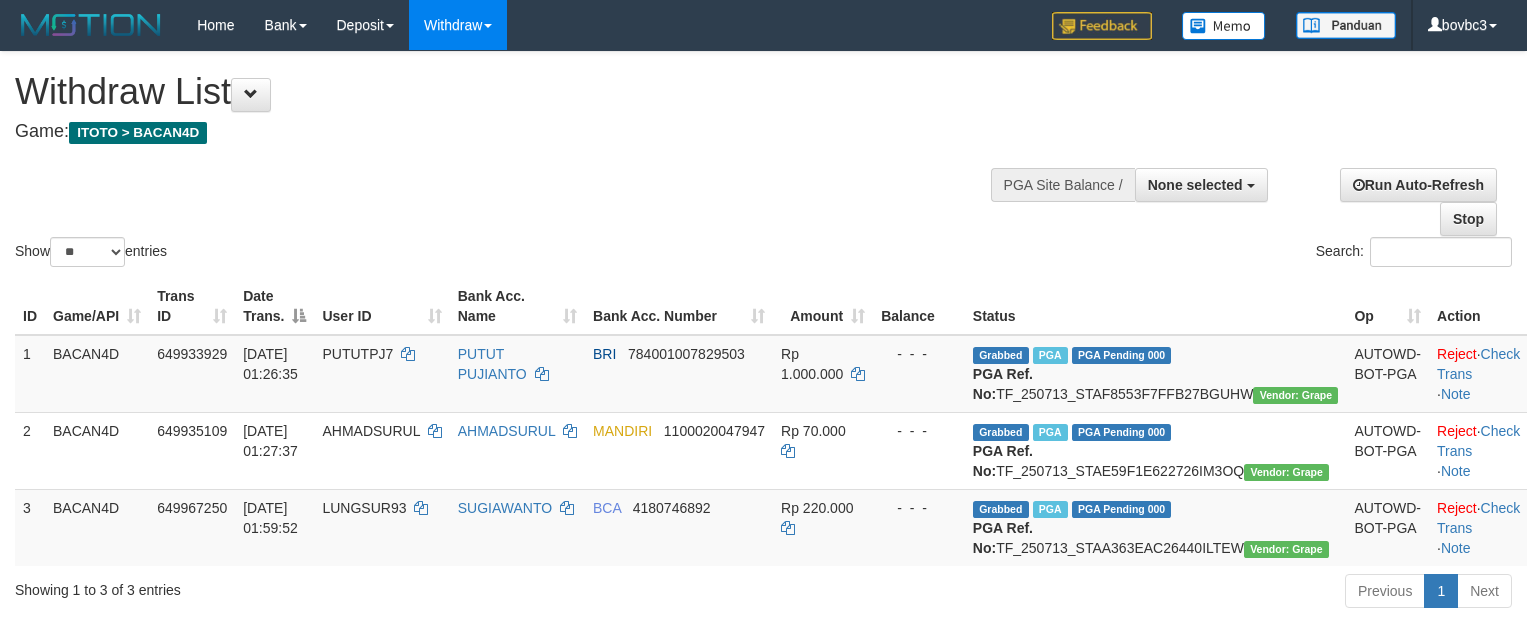 select 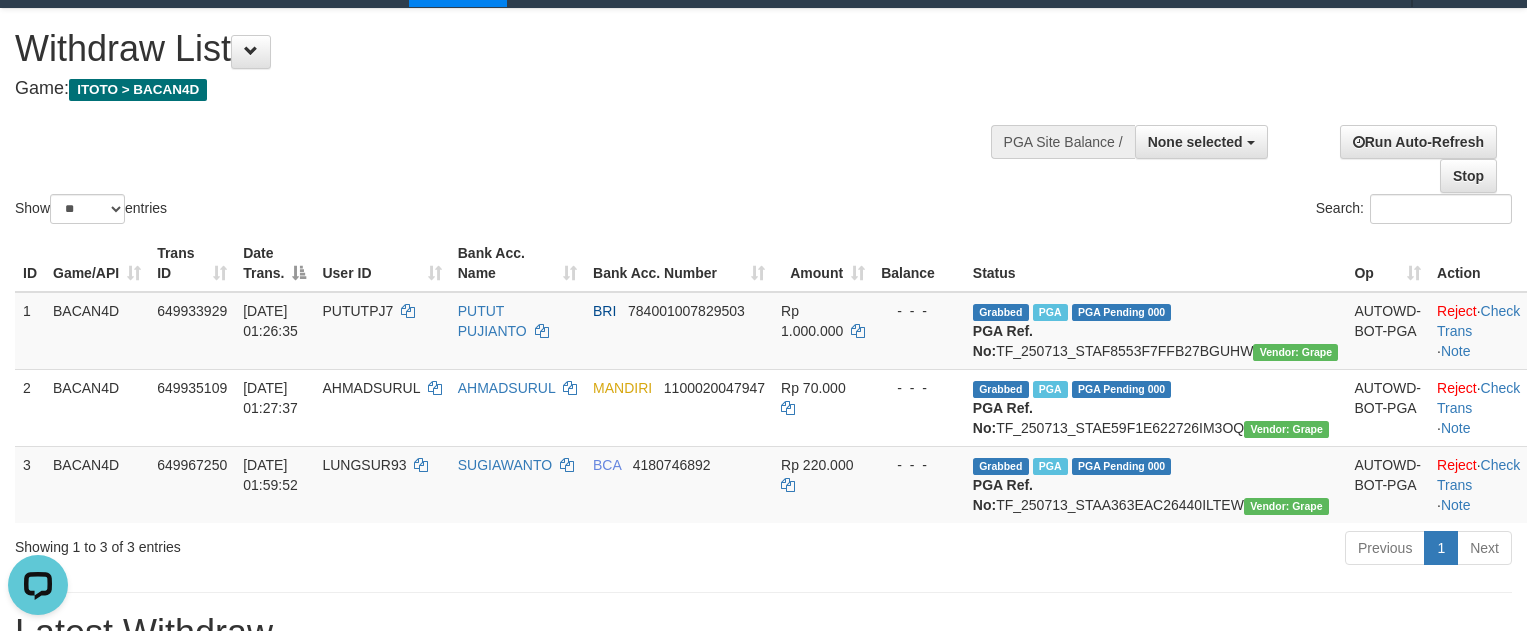 scroll, scrollTop: 0, scrollLeft: 0, axis: both 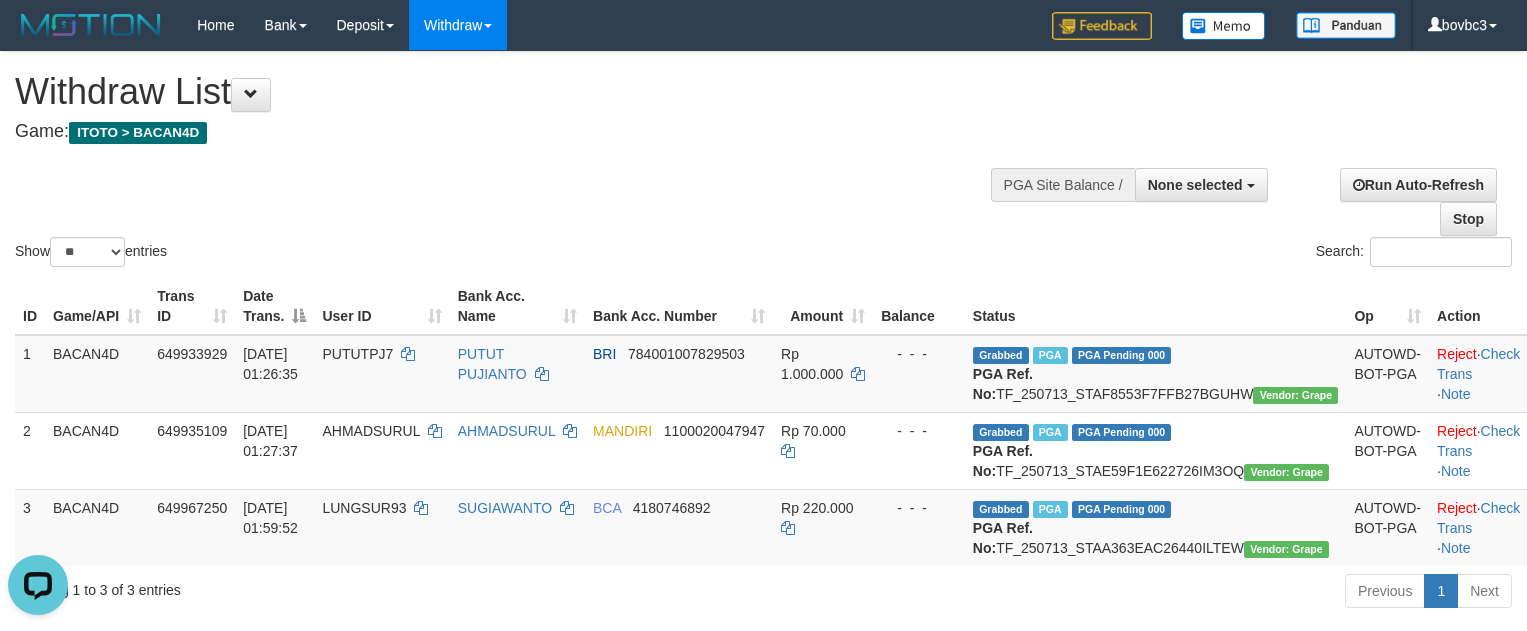 drag, startPoint x: 709, startPoint y: 198, endPoint x: 699, endPoint y: 171, distance: 28.79236 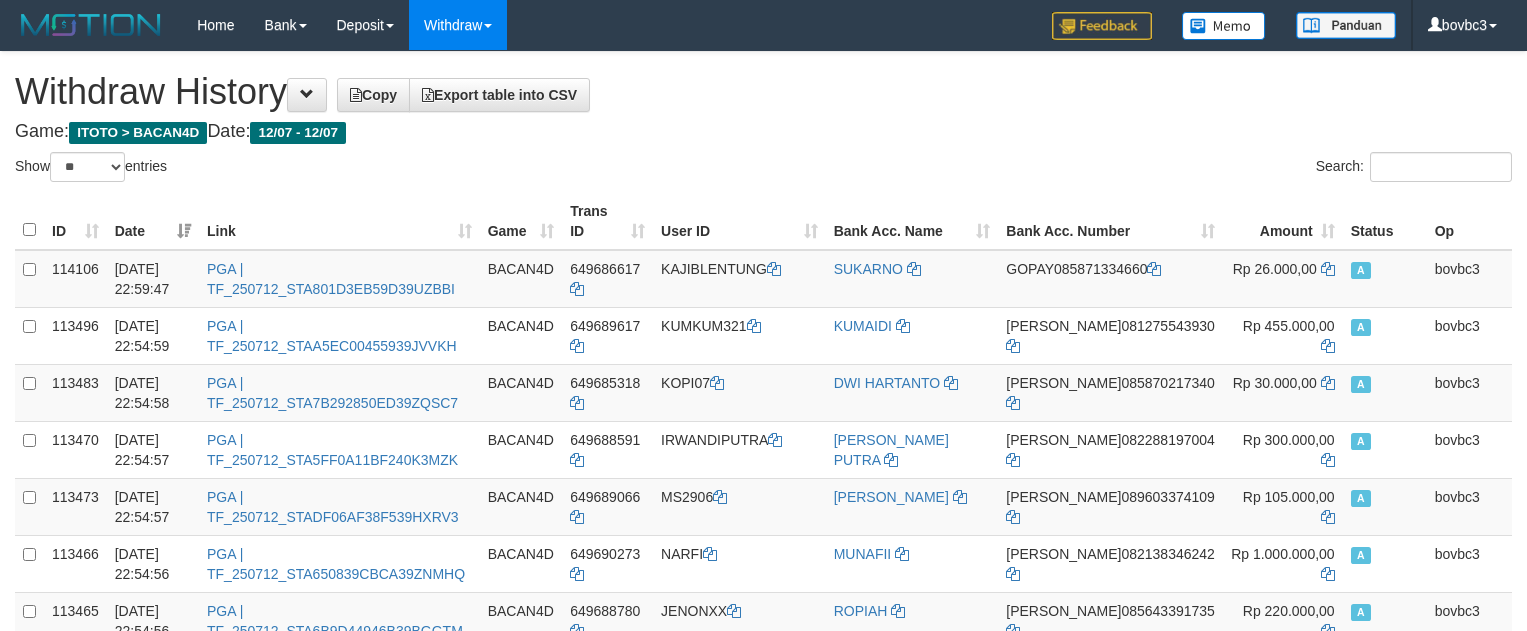 select on "**" 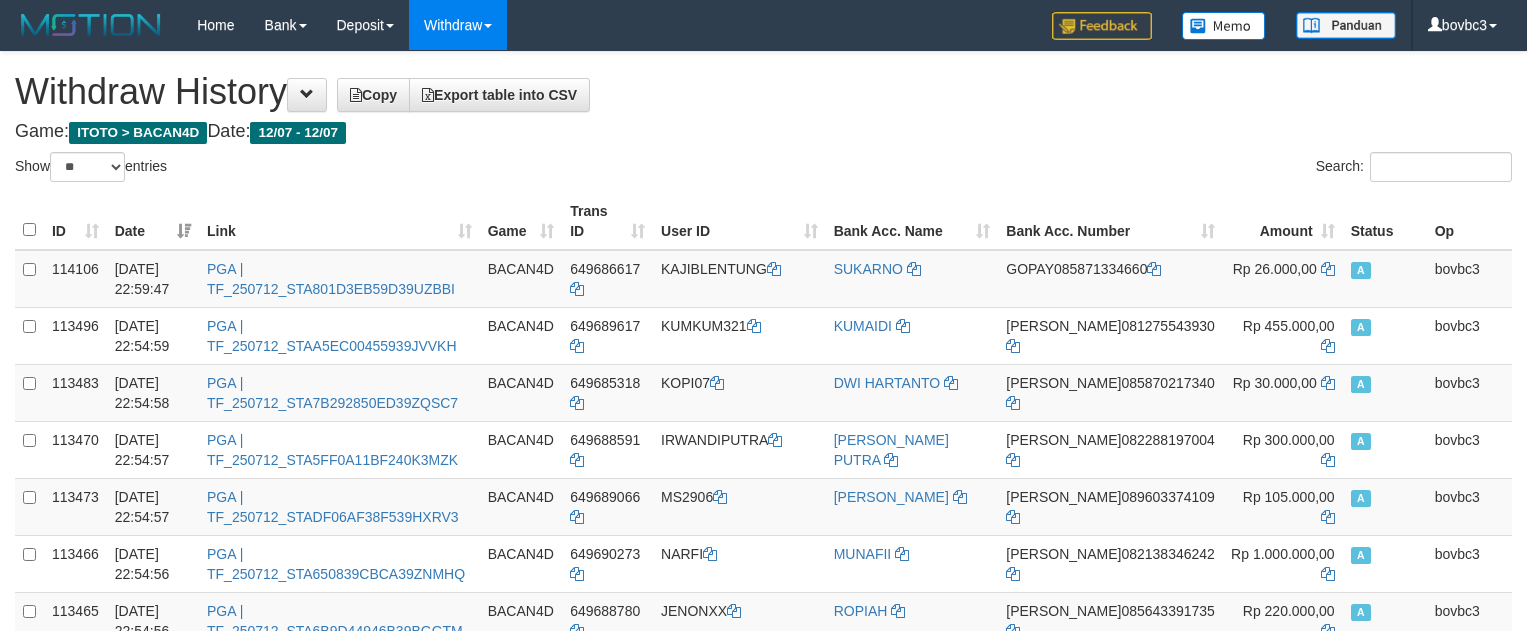 scroll, scrollTop: 0, scrollLeft: 0, axis: both 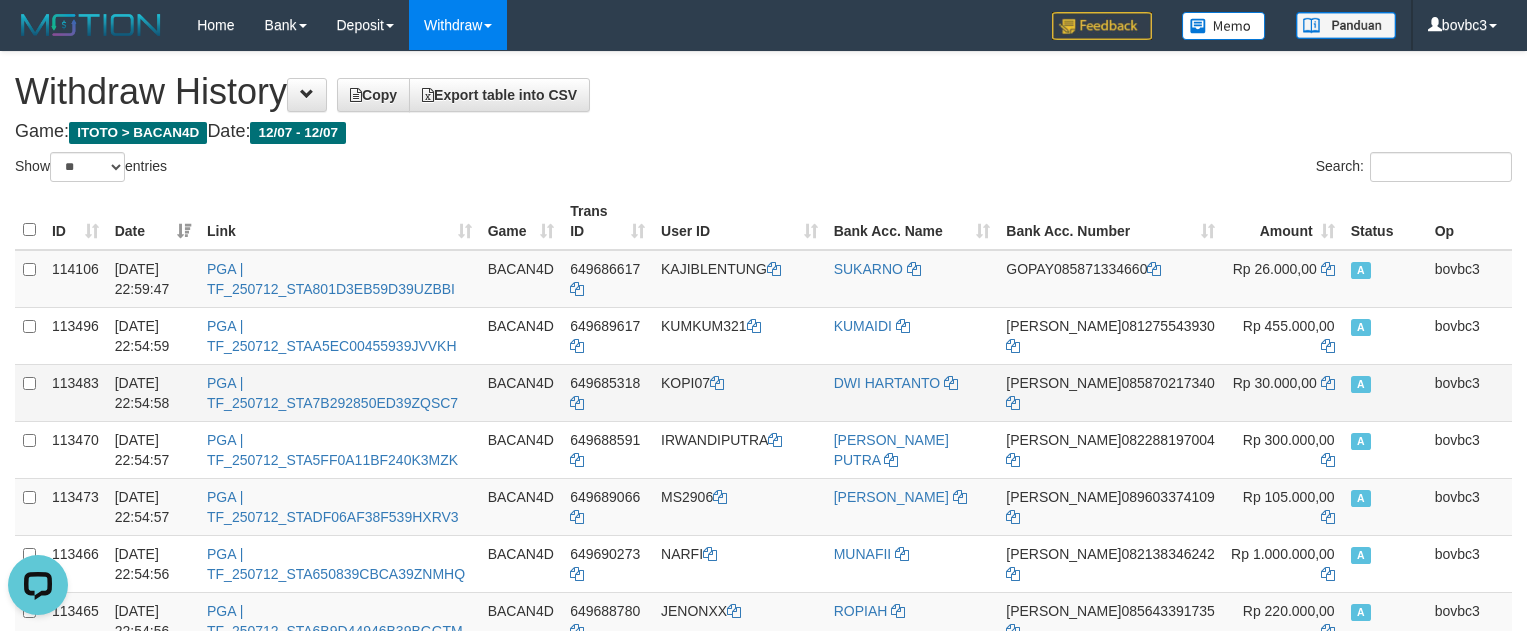click on "KOPI07" at bounding box center [739, 392] 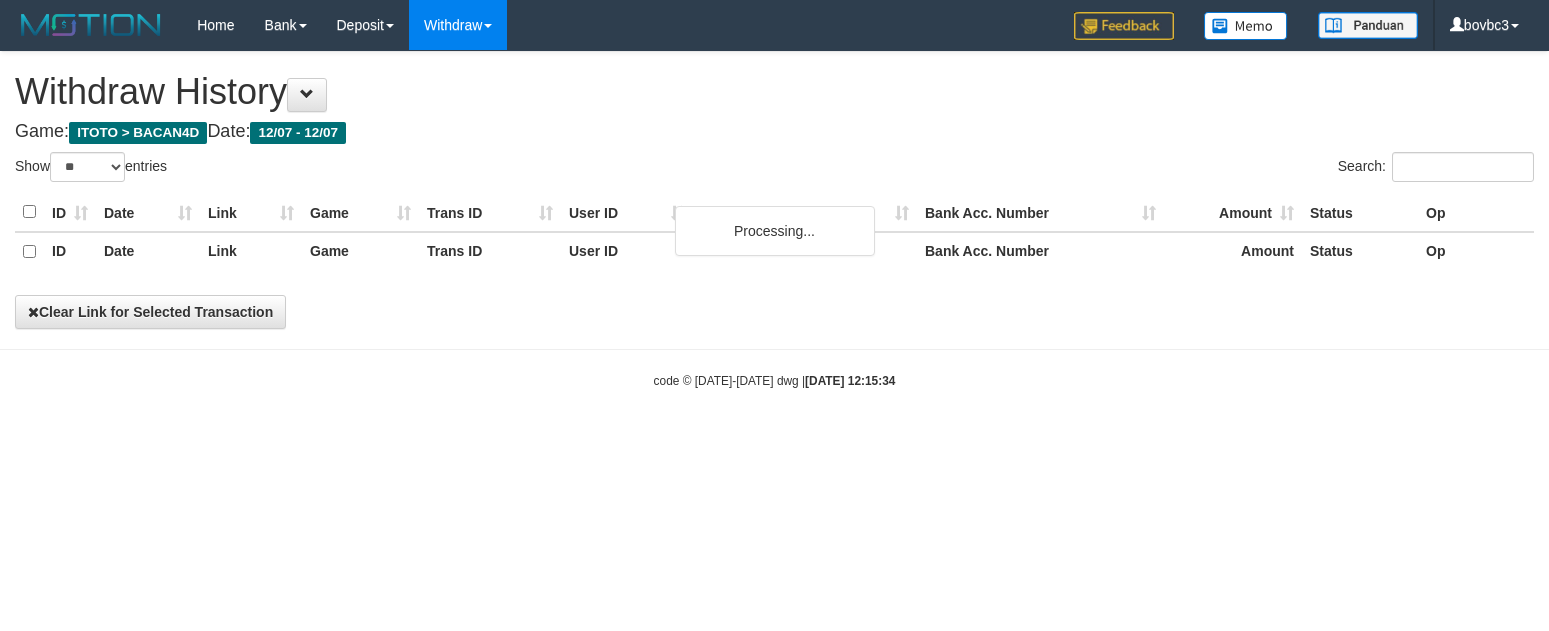 select on "**" 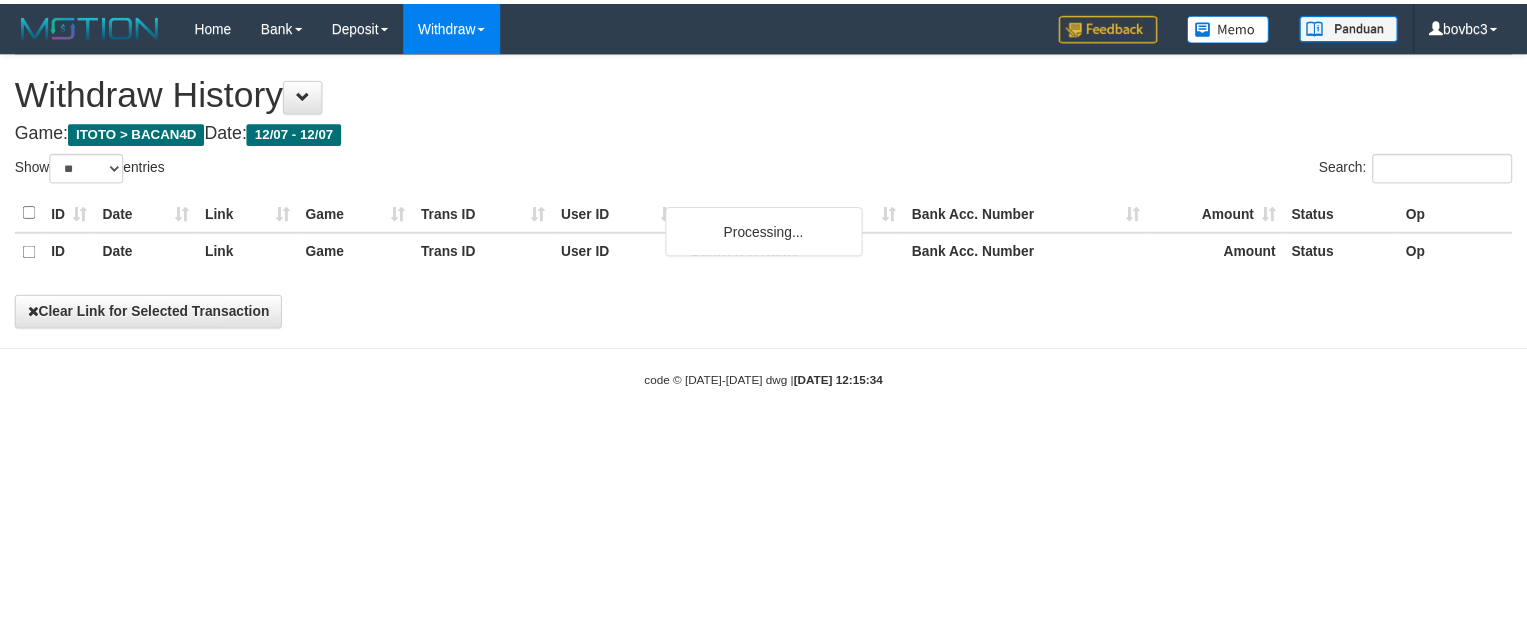 scroll, scrollTop: 0, scrollLeft: 0, axis: both 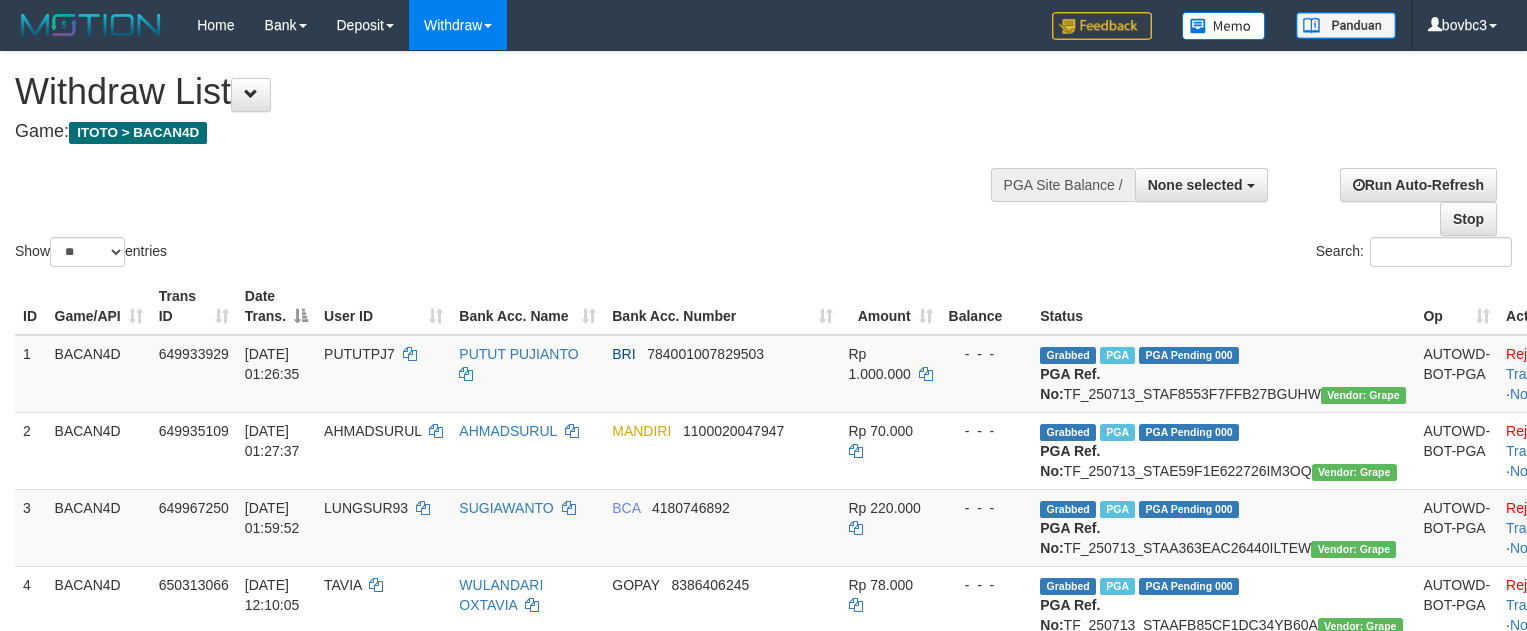 select 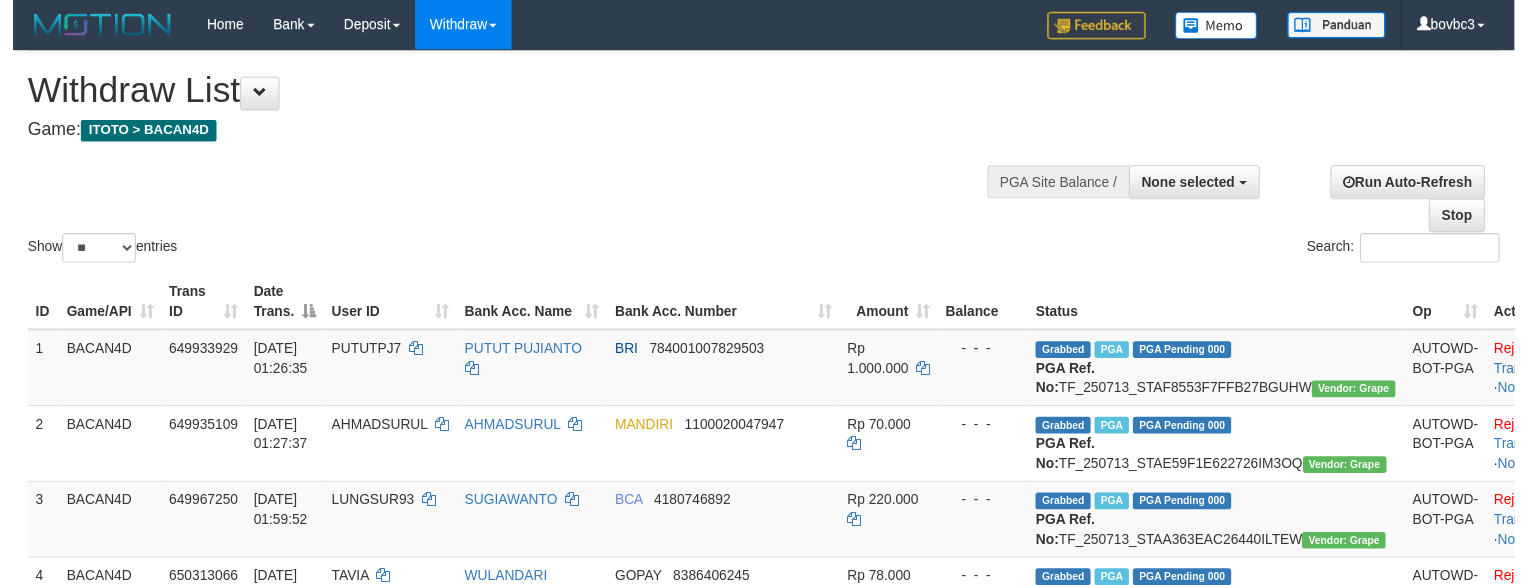 scroll, scrollTop: 2488, scrollLeft: 0, axis: vertical 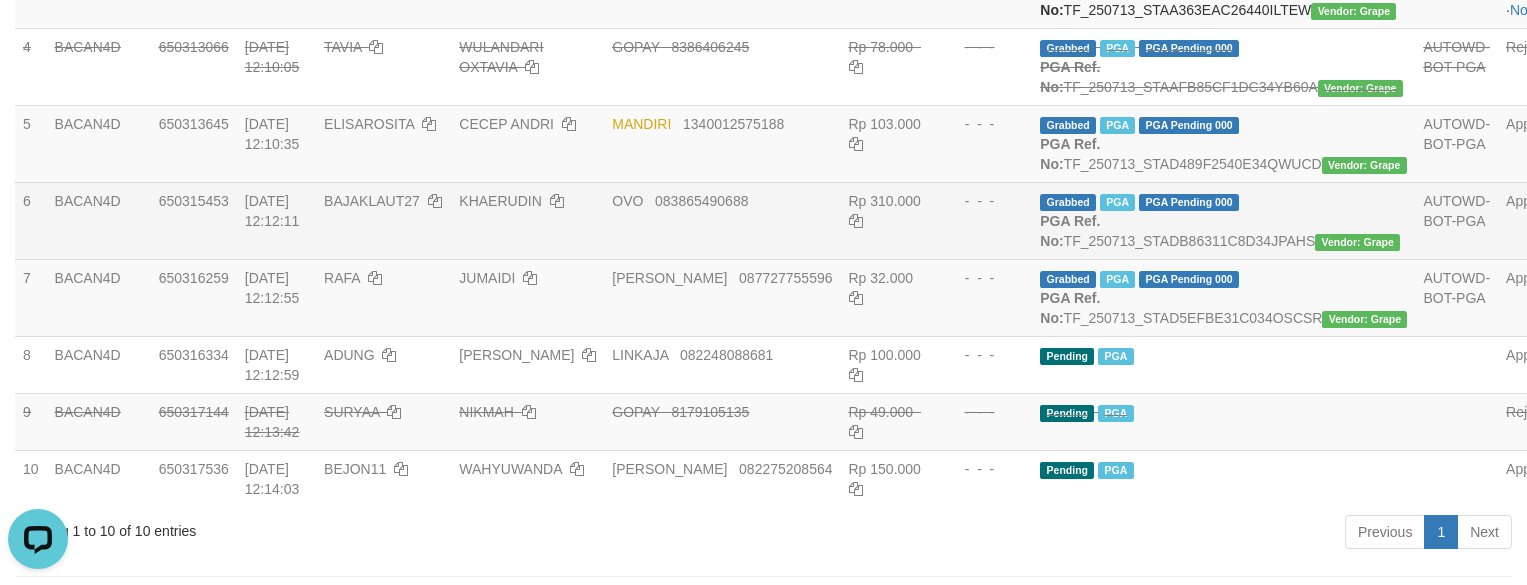 click on "-  -  -" at bounding box center (987, 220) 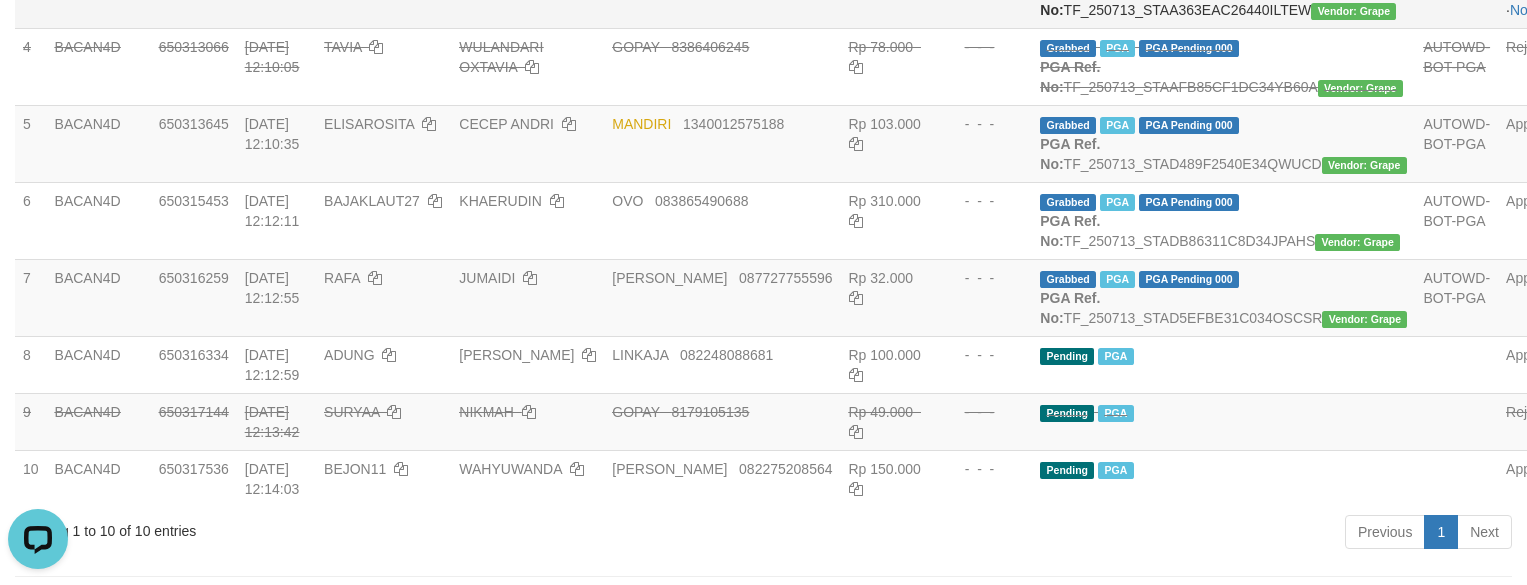 scroll, scrollTop: 2488, scrollLeft: 0, axis: vertical 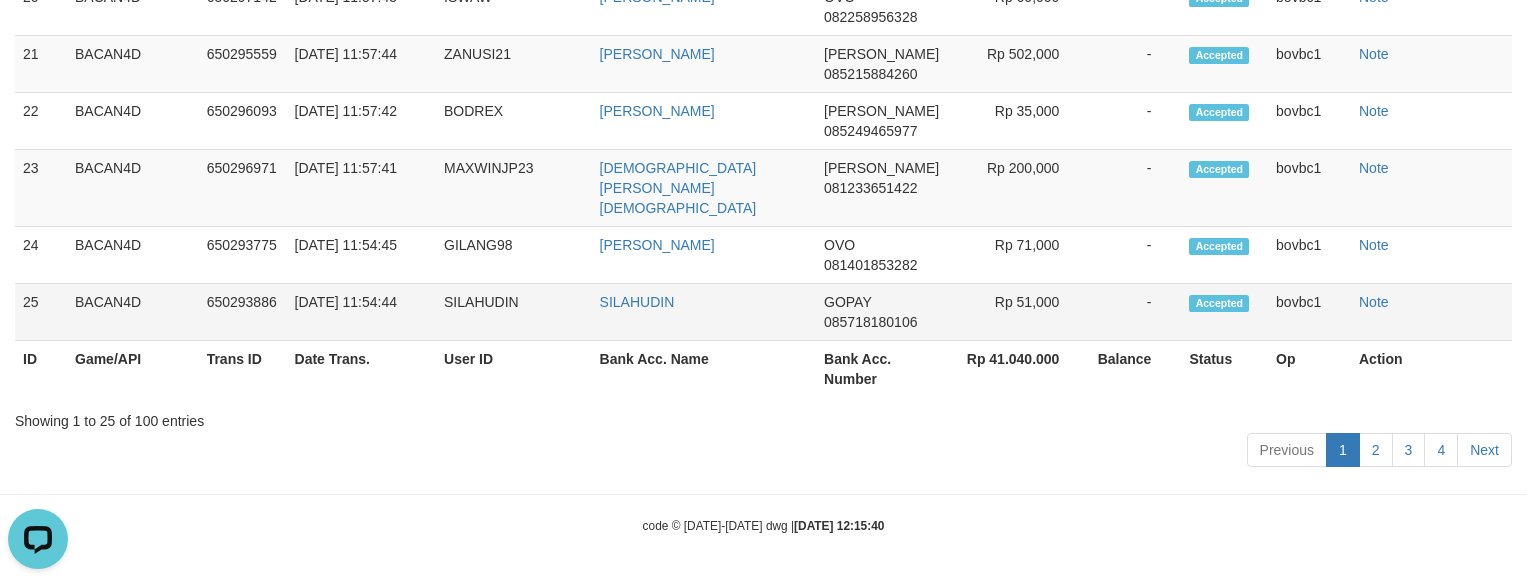 click on "SILAHUDIN" at bounding box center (514, 312) 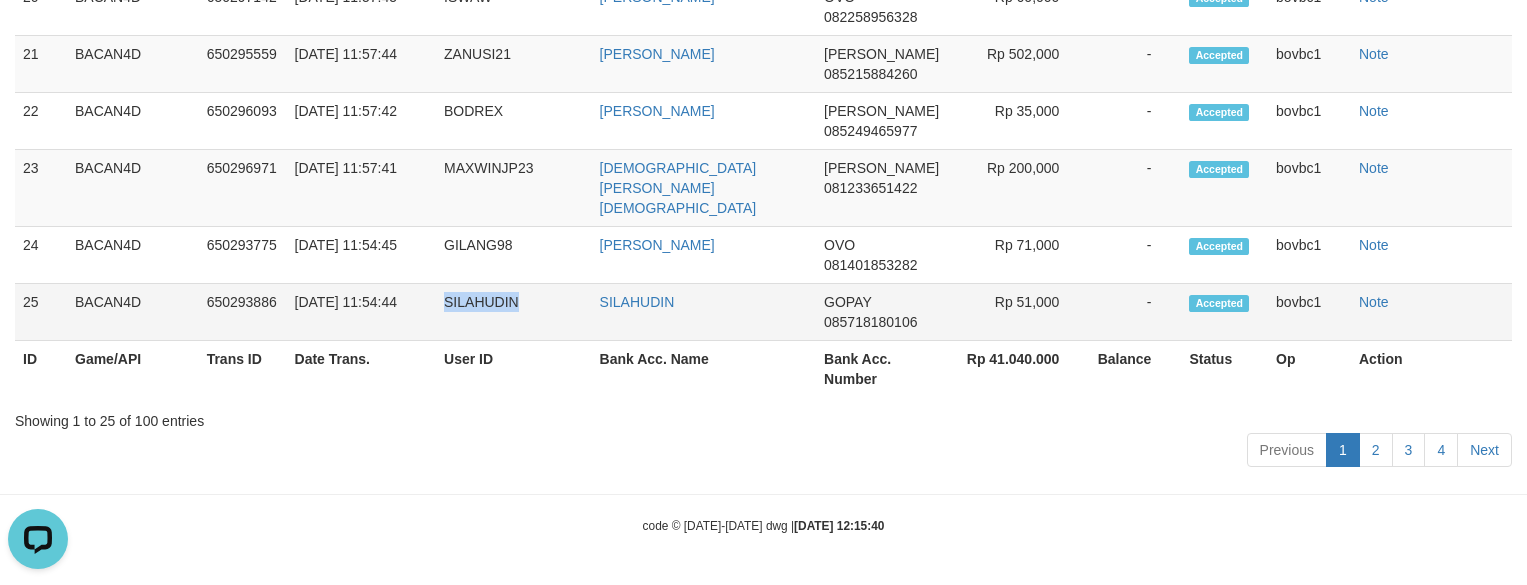 click on "SILAHUDIN" at bounding box center [514, 312] 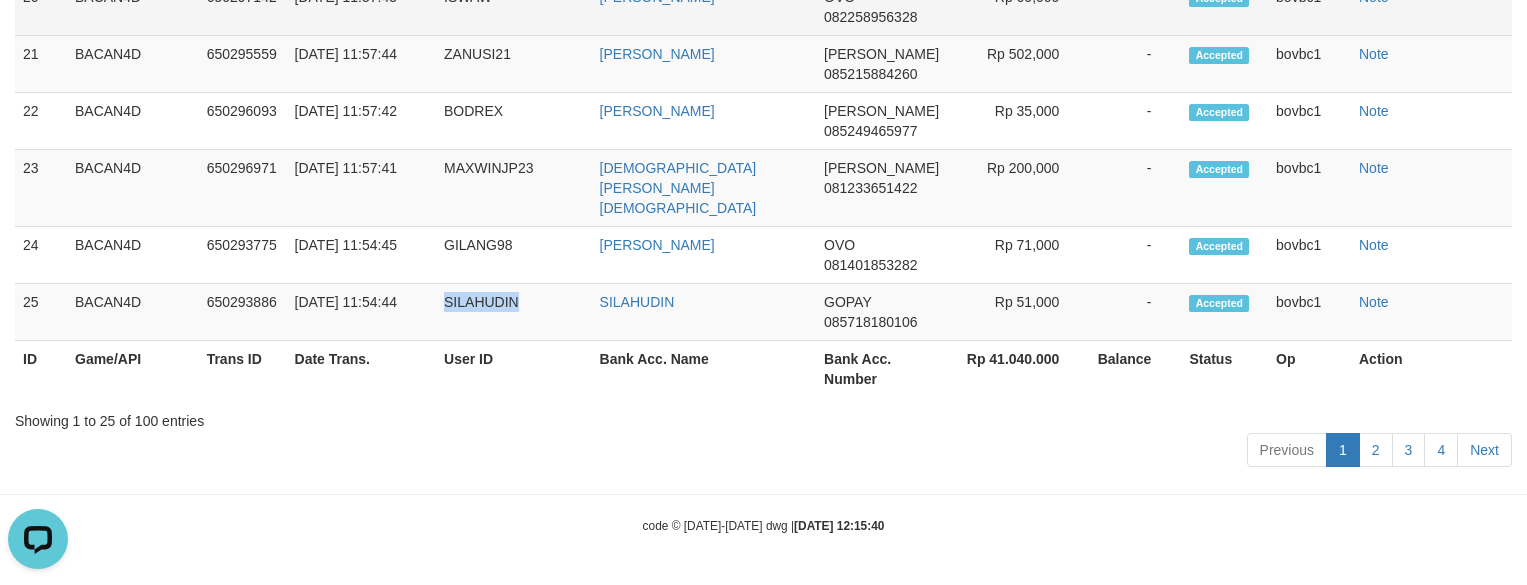 copy on "SILAHUDIN" 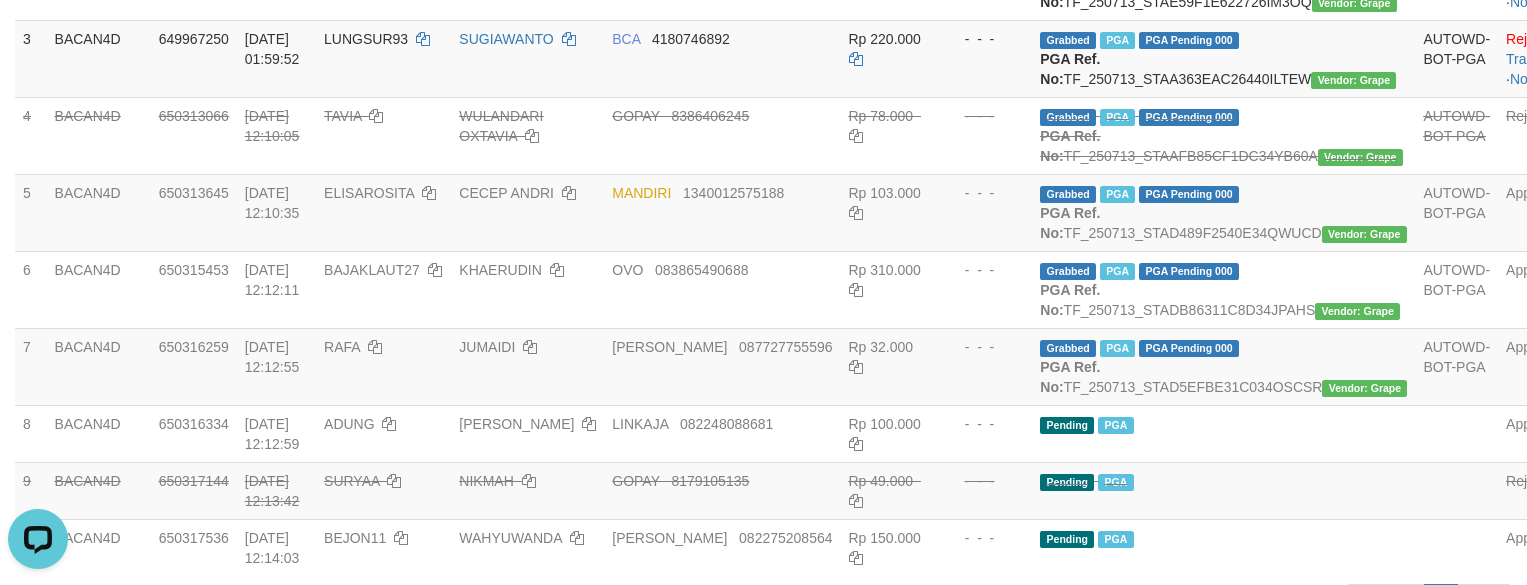 scroll, scrollTop: 0, scrollLeft: 0, axis: both 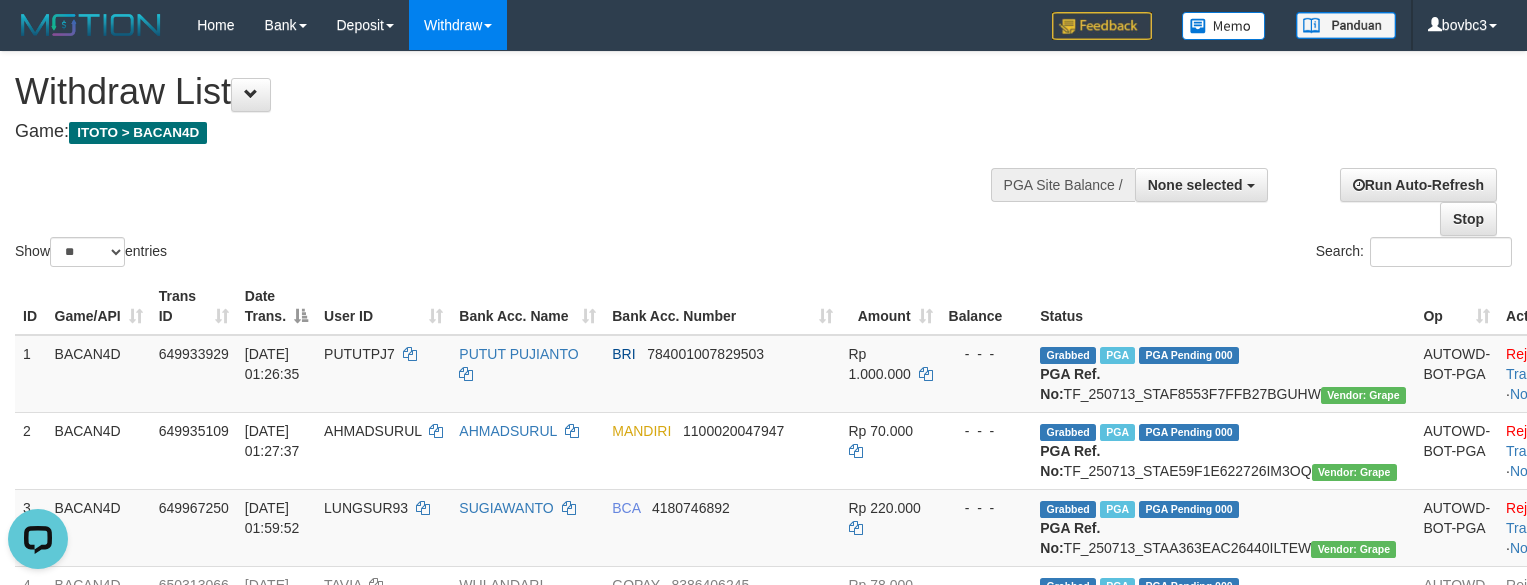 click on "Show  ** ** ** ***  entries Search:" at bounding box center [763, 161] 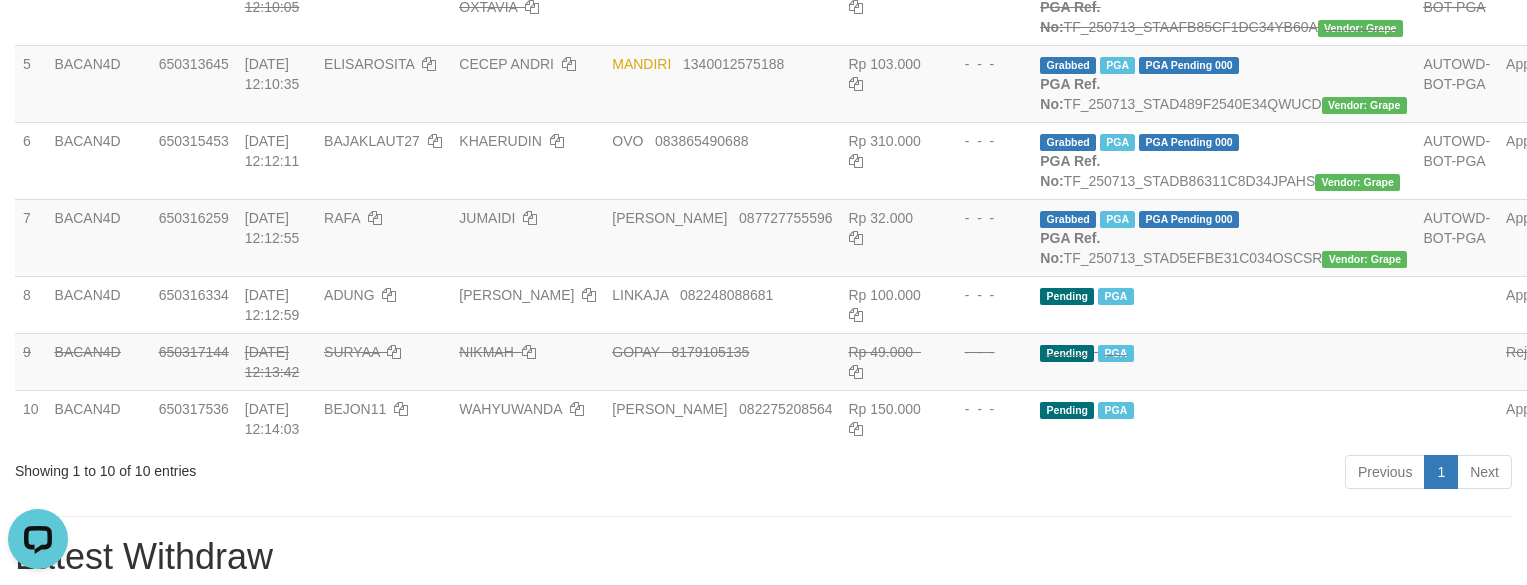scroll, scrollTop: 600, scrollLeft: 0, axis: vertical 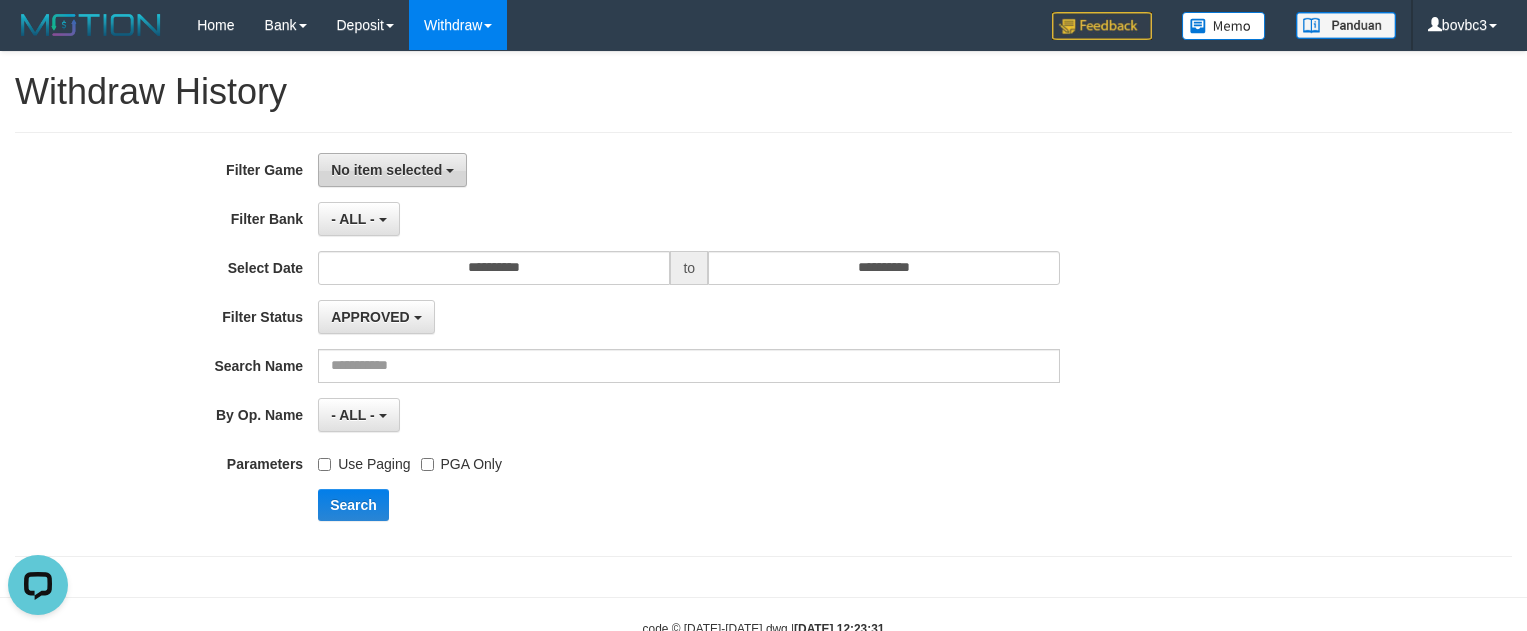 click on "No item selected" at bounding box center [386, 170] 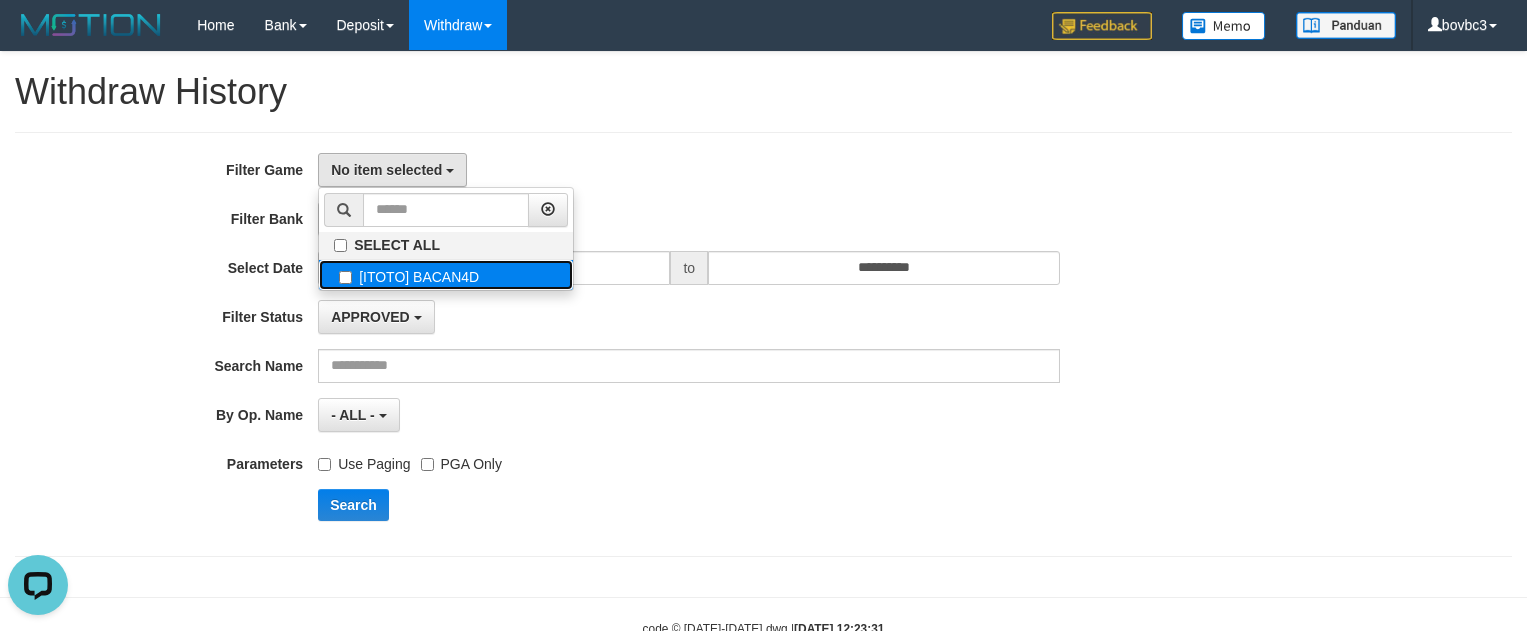click on "[ITOTO] BACAN4D" at bounding box center [446, 275] 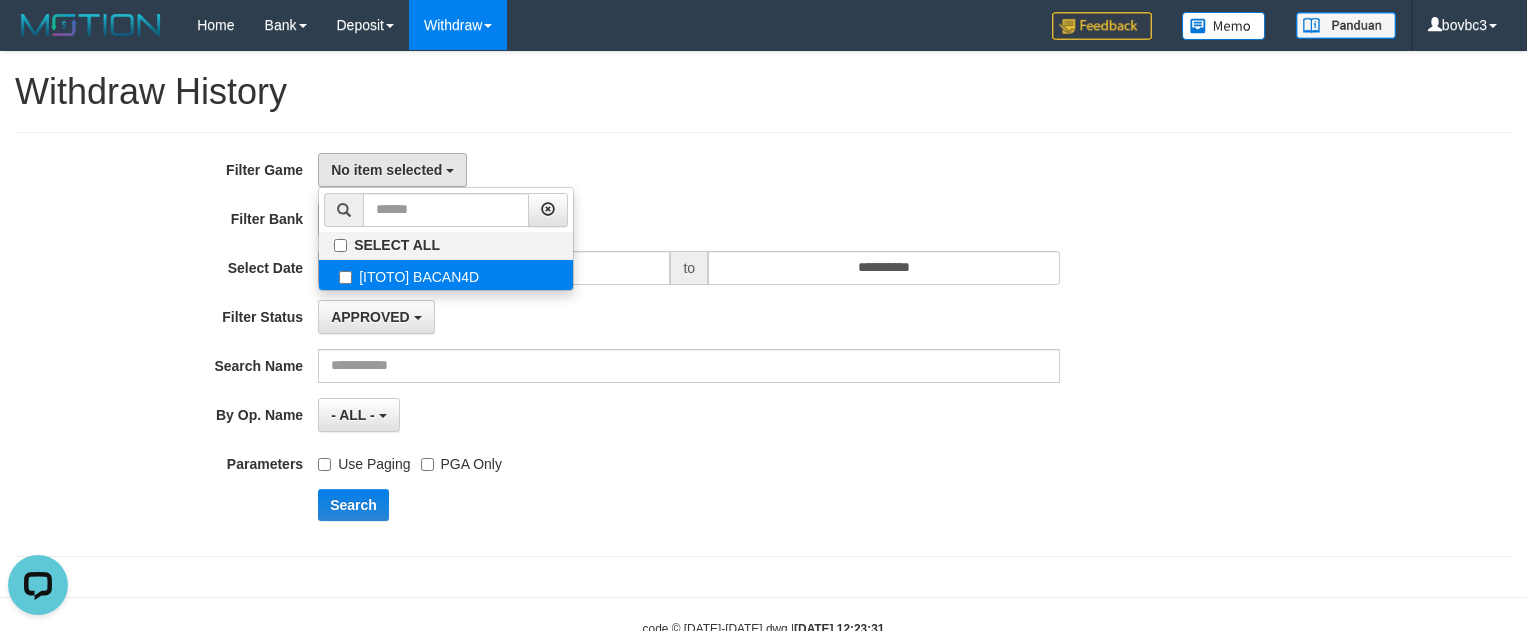 select on "****" 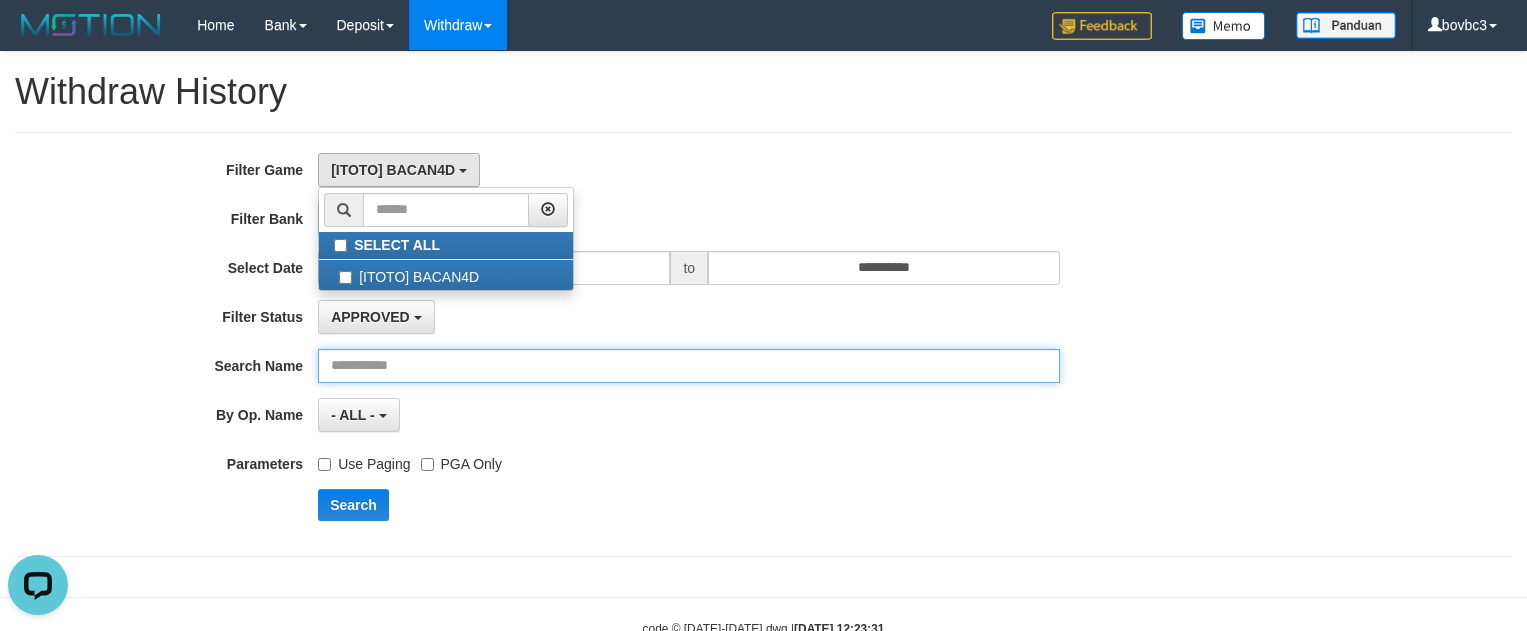 click at bounding box center (689, 366) 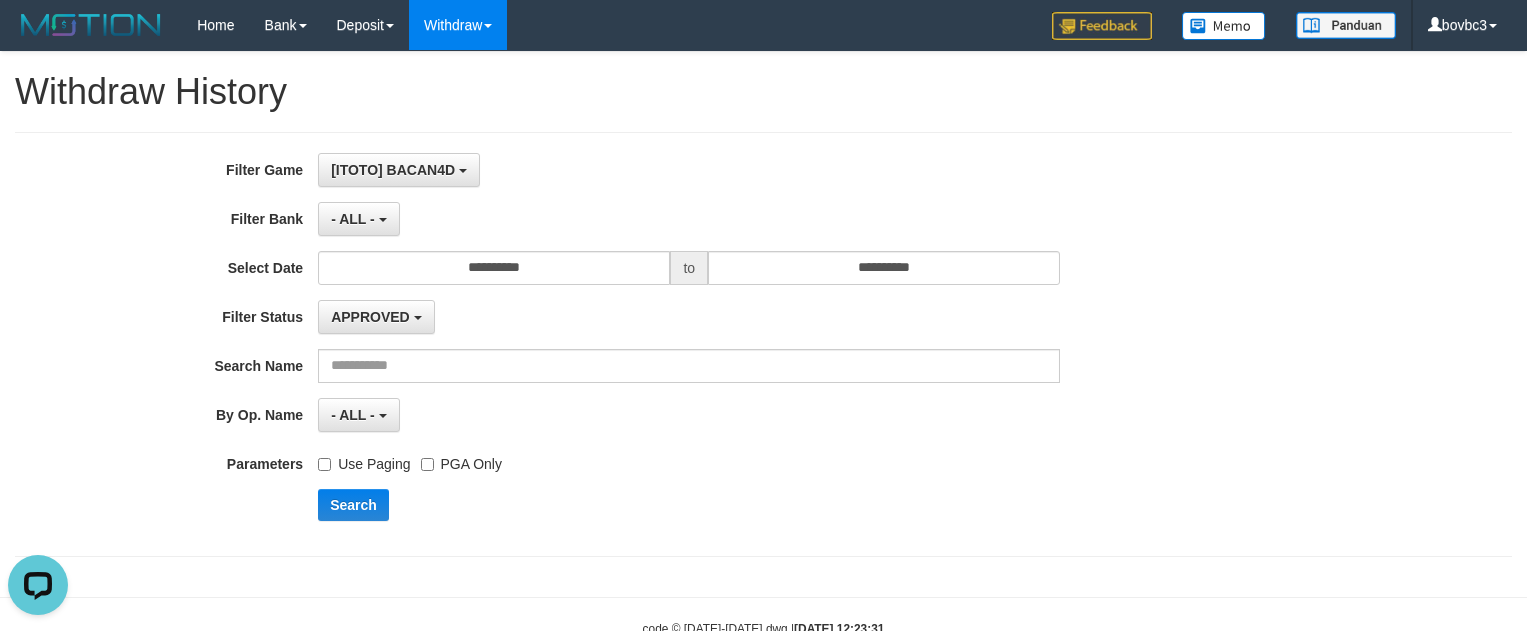 click on "Use Paging
PGA Only" at bounding box center [689, 460] 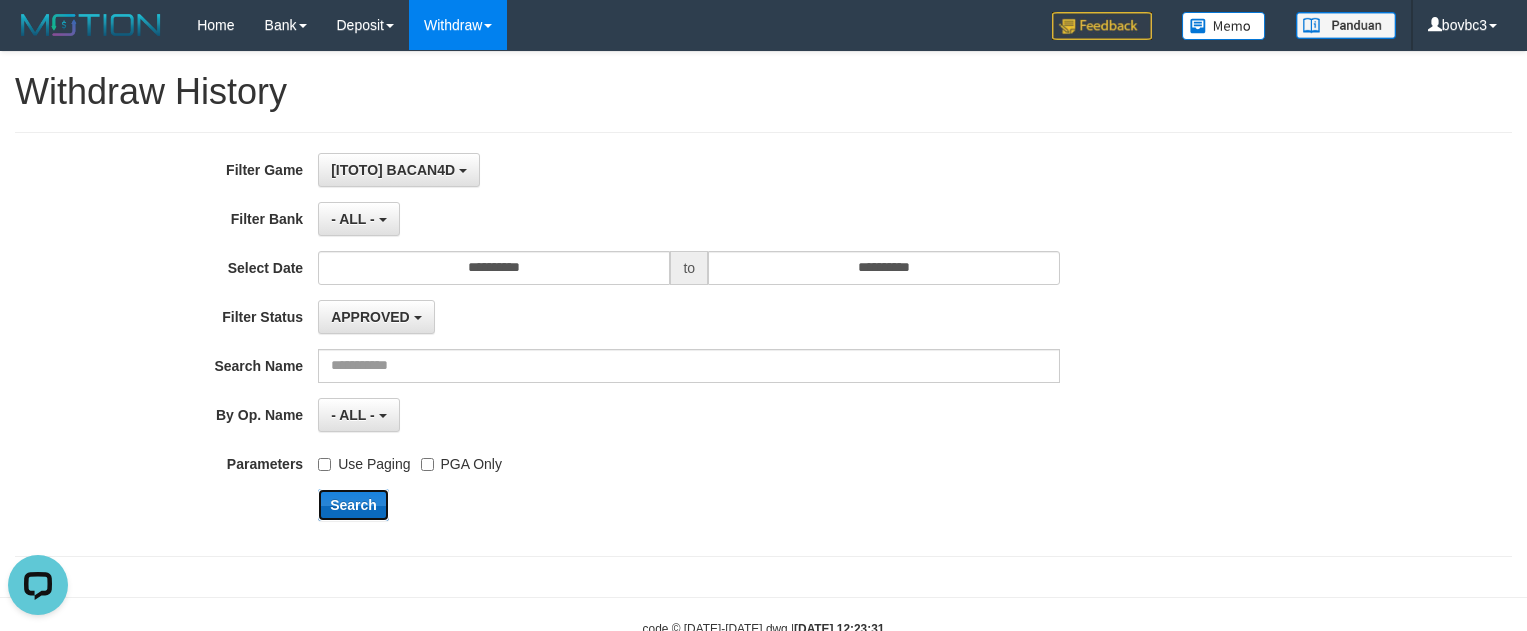 click on "Search" at bounding box center (353, 505) 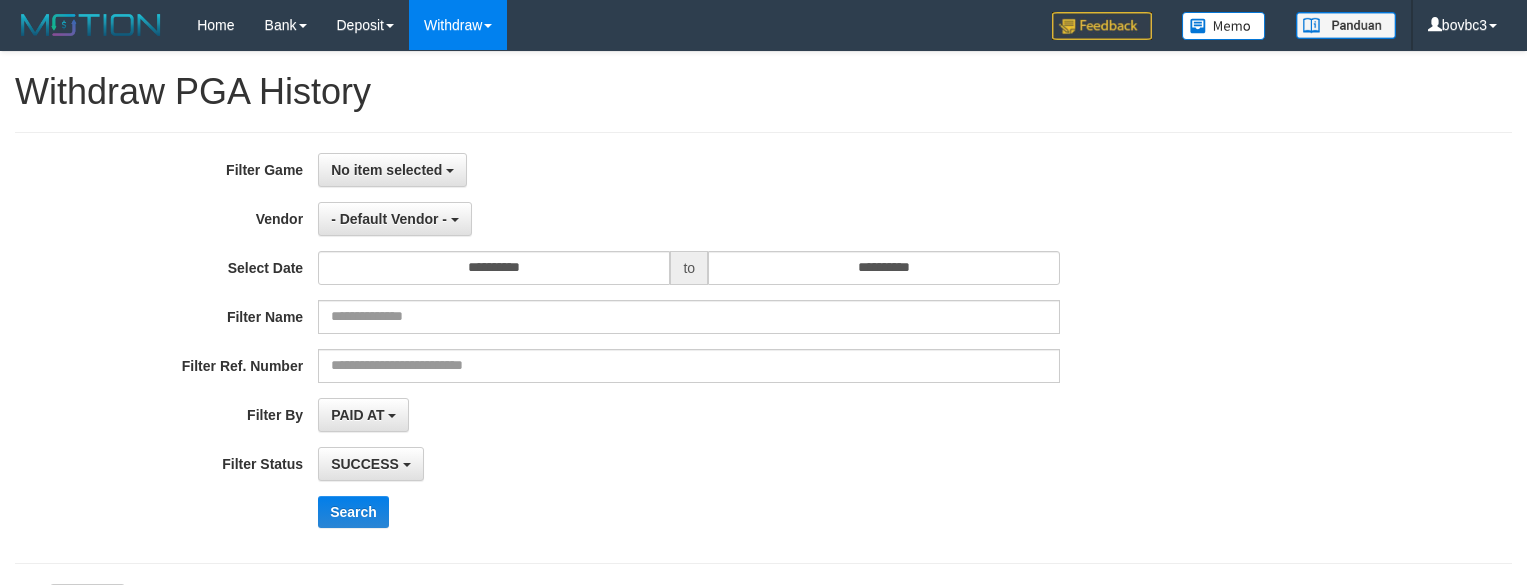 select 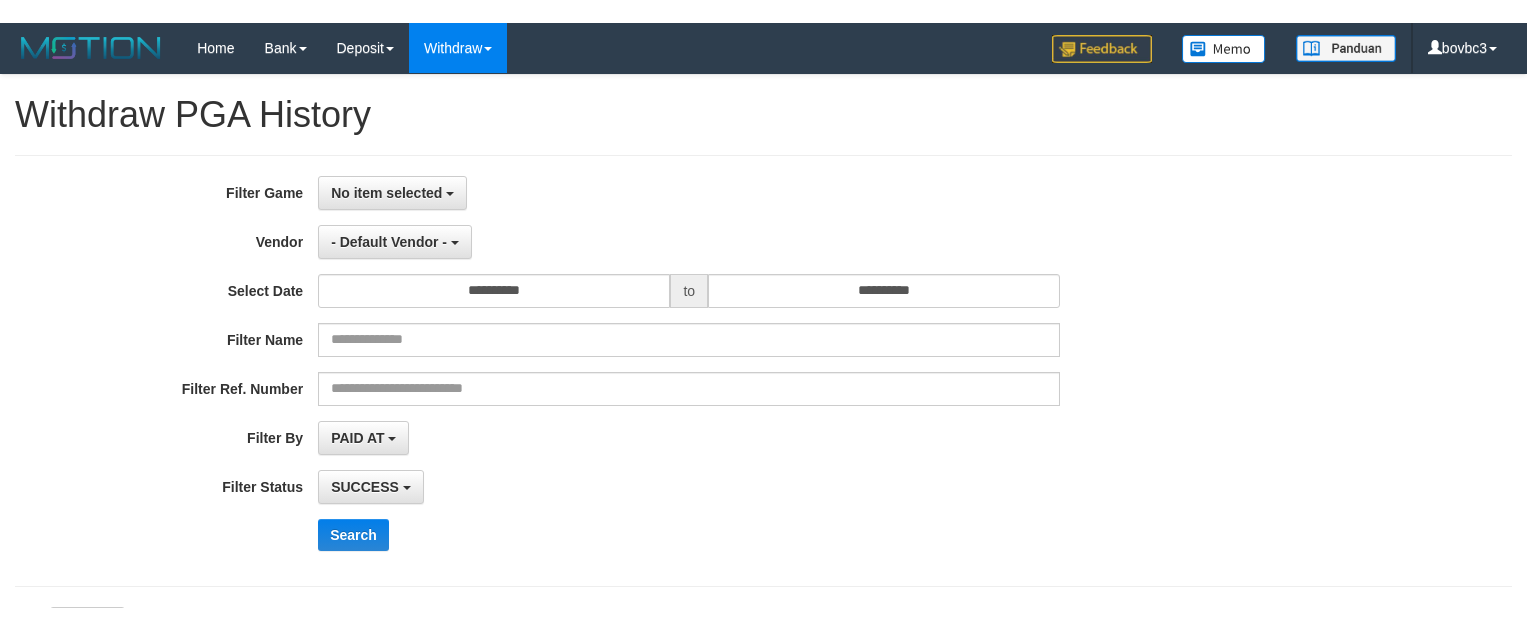 scroll, scrollTop: 0, scrollLeft: 0, axis: both 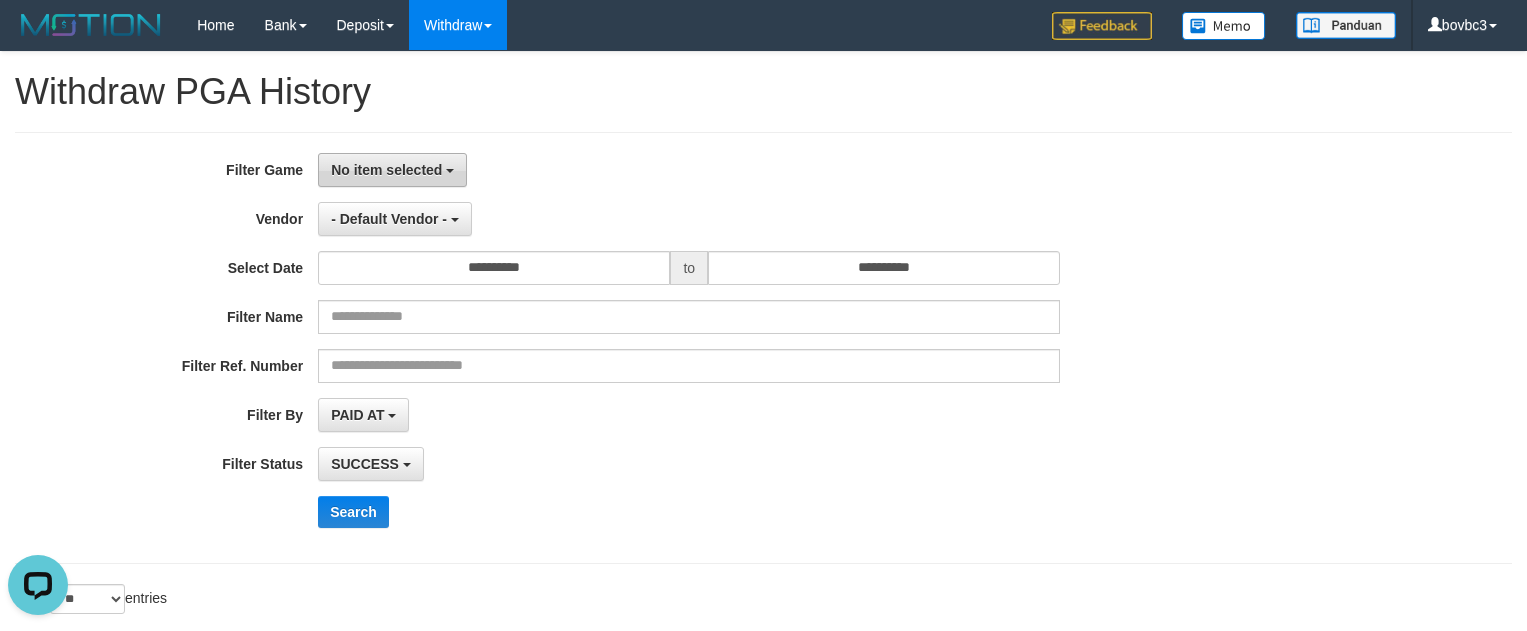 click on "No item selected" at bounding box center (392, 170) 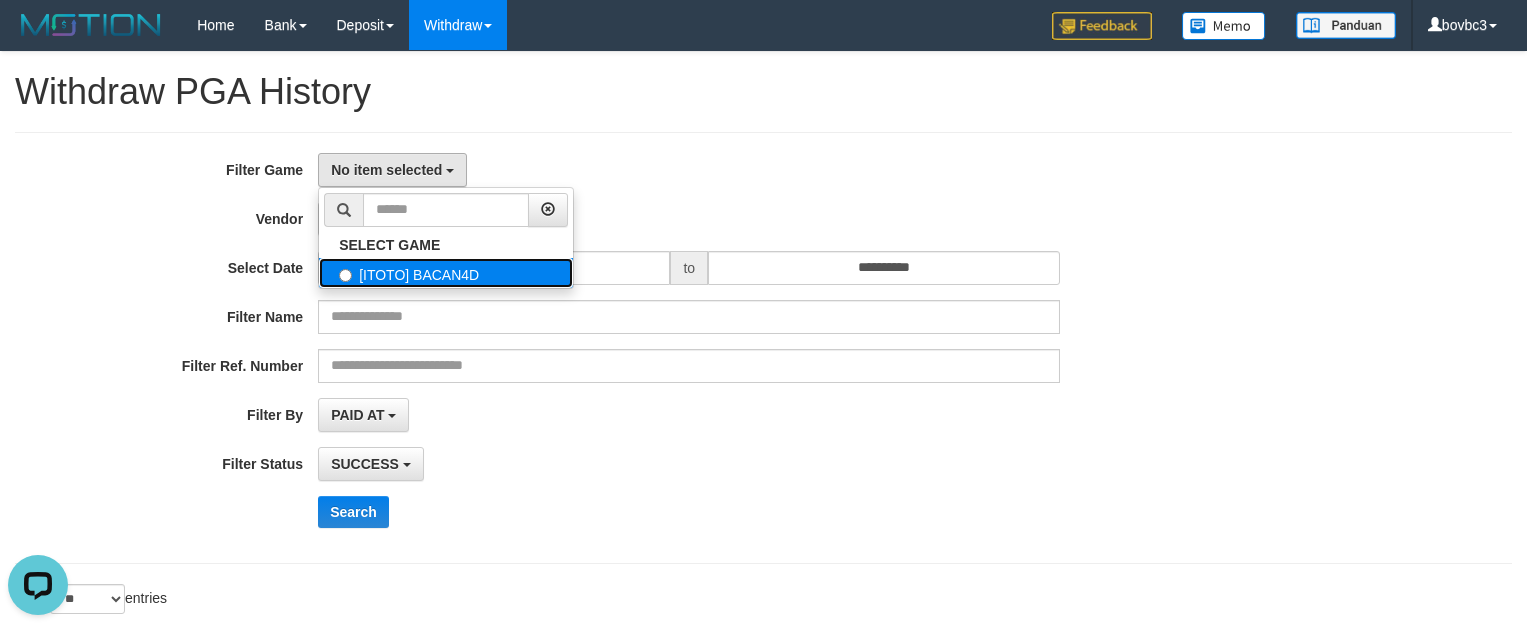 click on "[ITOTO] BACAN4D" at bounding box center [446, 273] 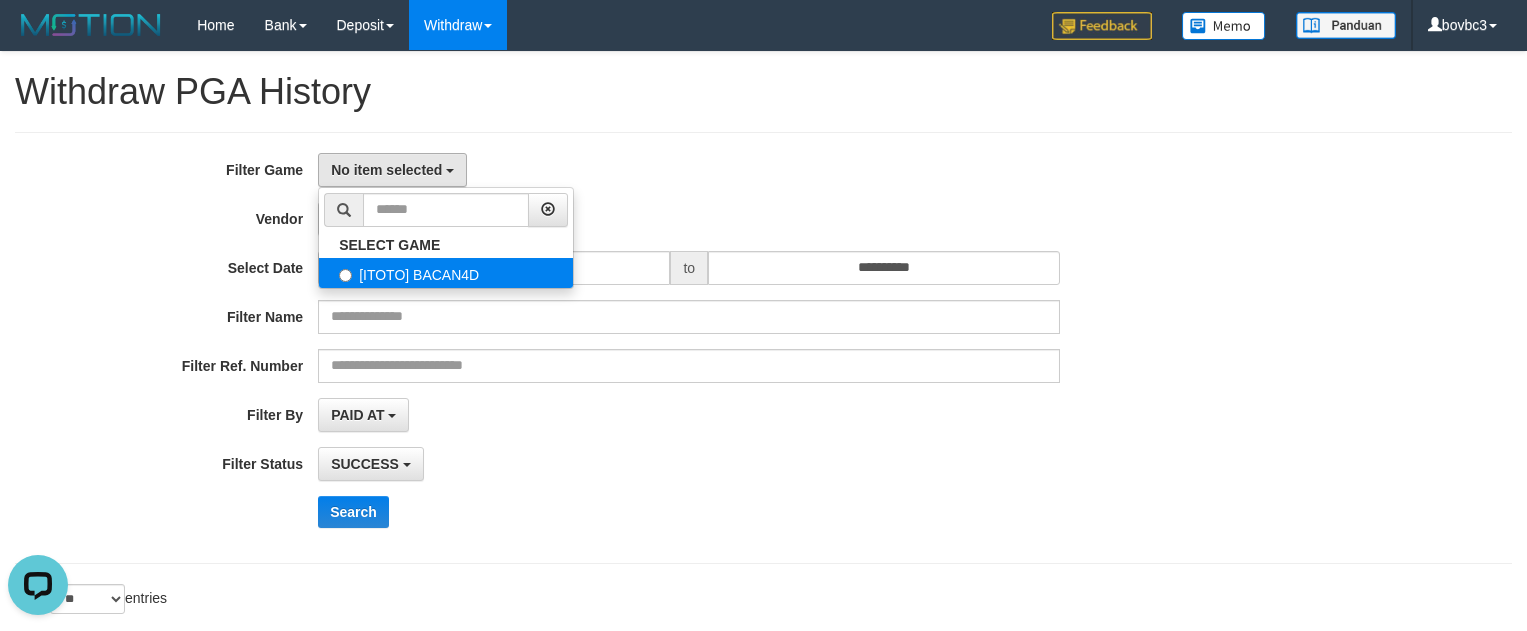 select on "****" 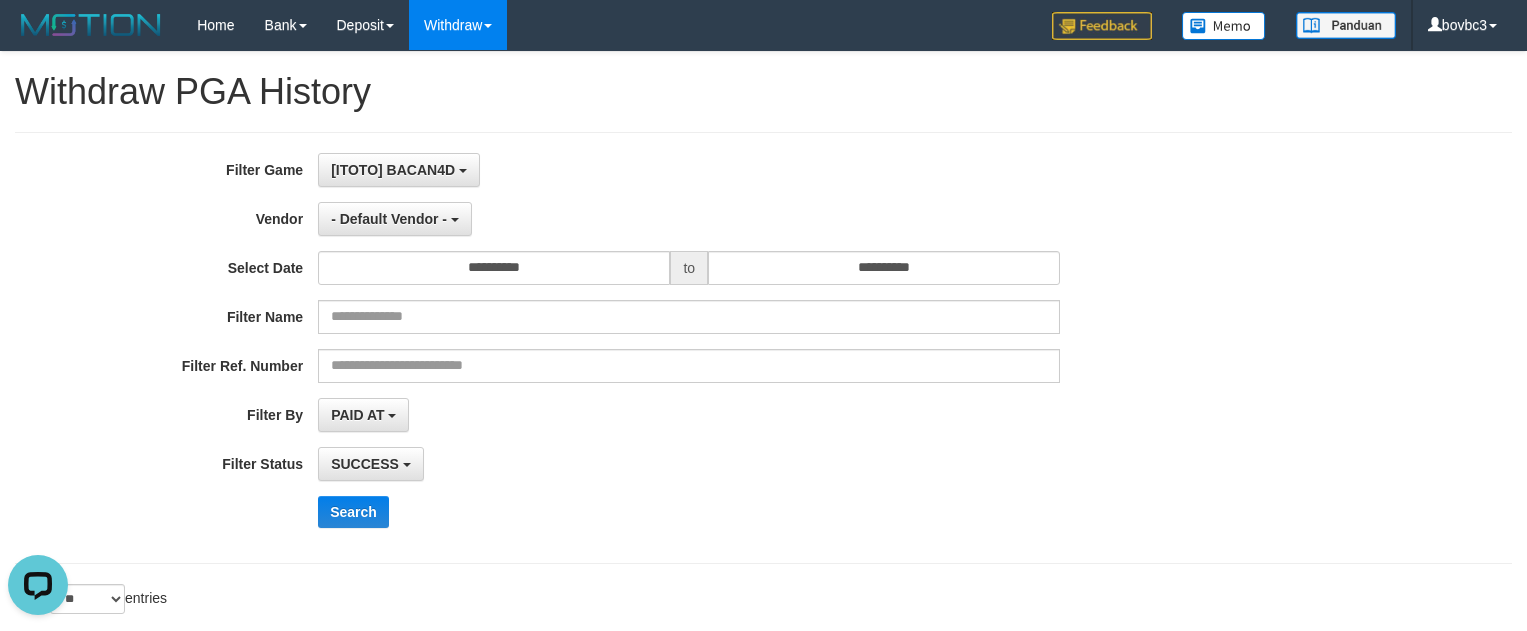 scroll, scrollTop: 18, scrollLeft: 0, axis: vertical 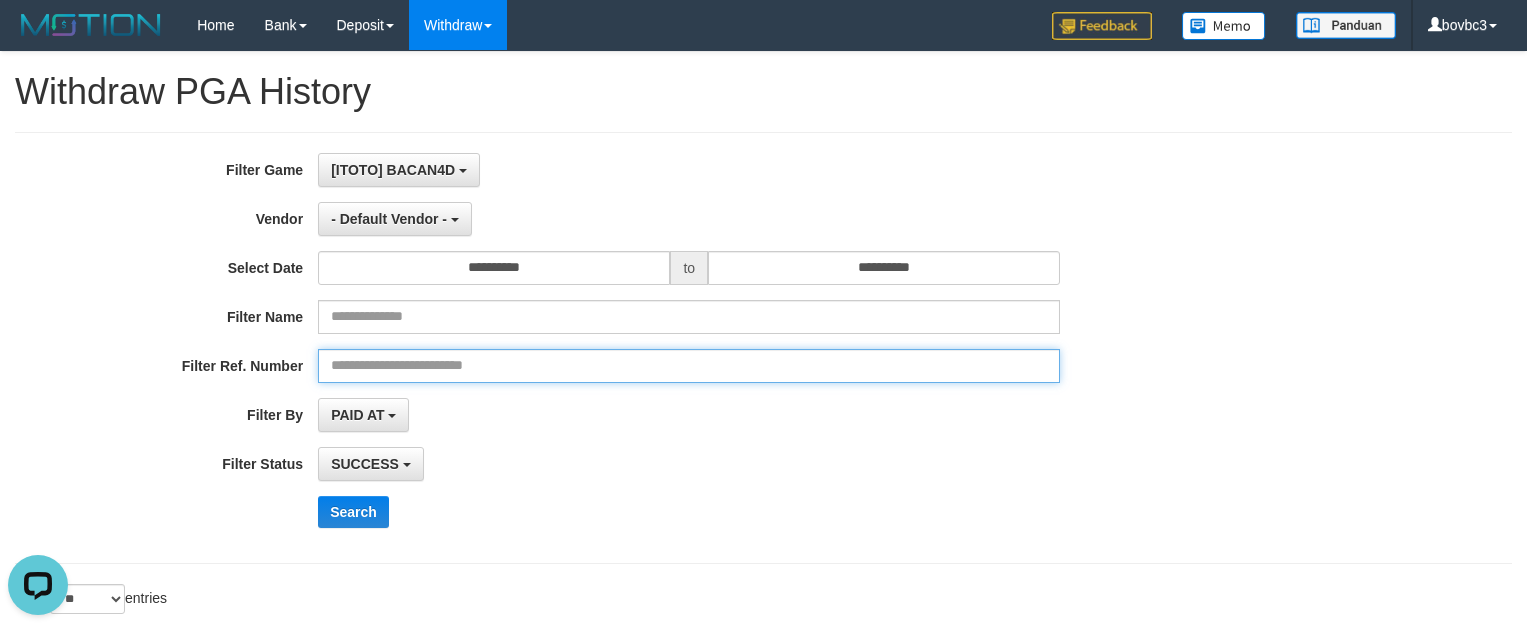 click at bounding box center (689, 366) 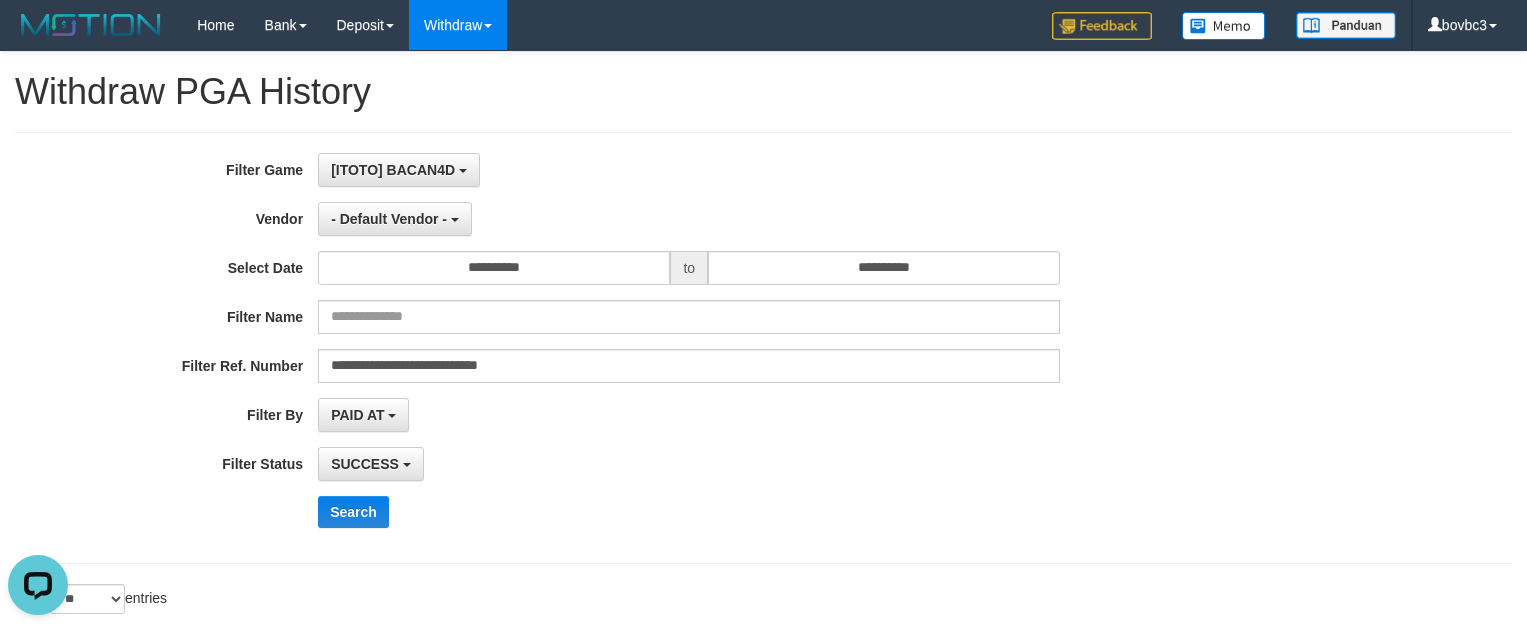 click on "**********" at bounding box center [636, 348] 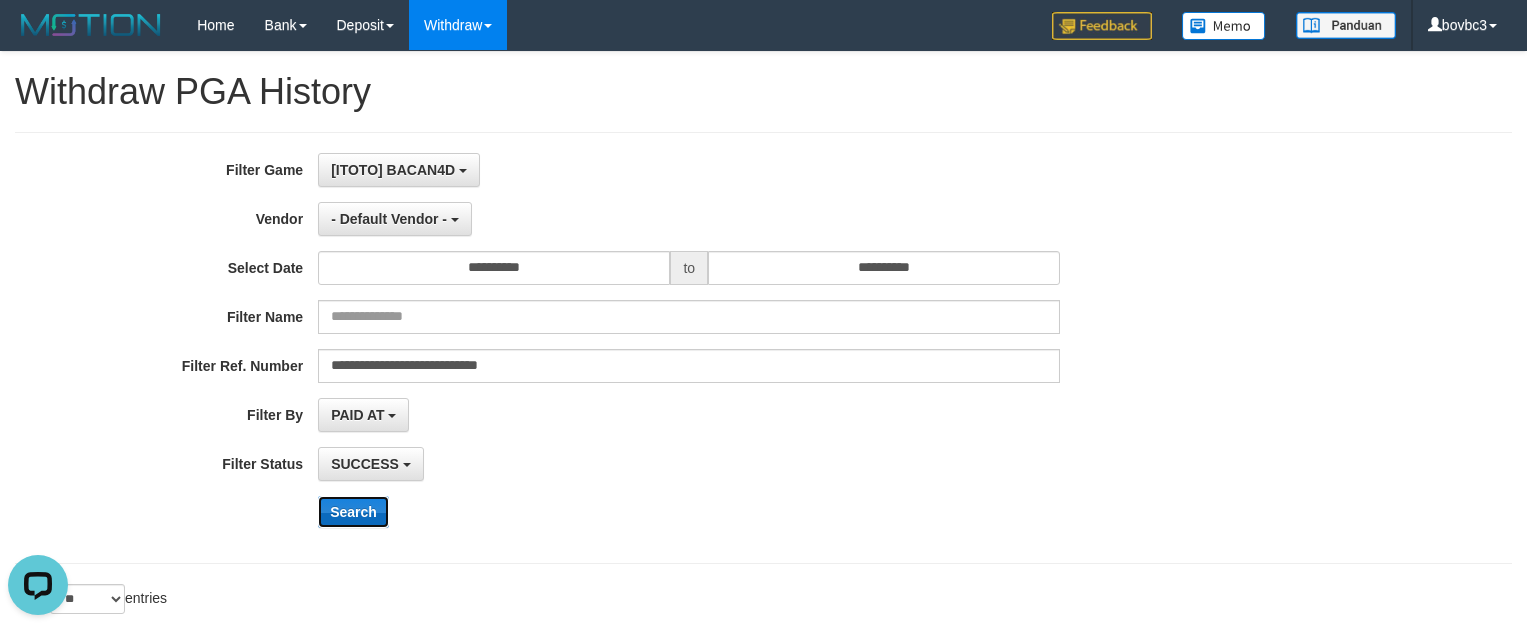 click on "Search" at bounding box center [353, 512] 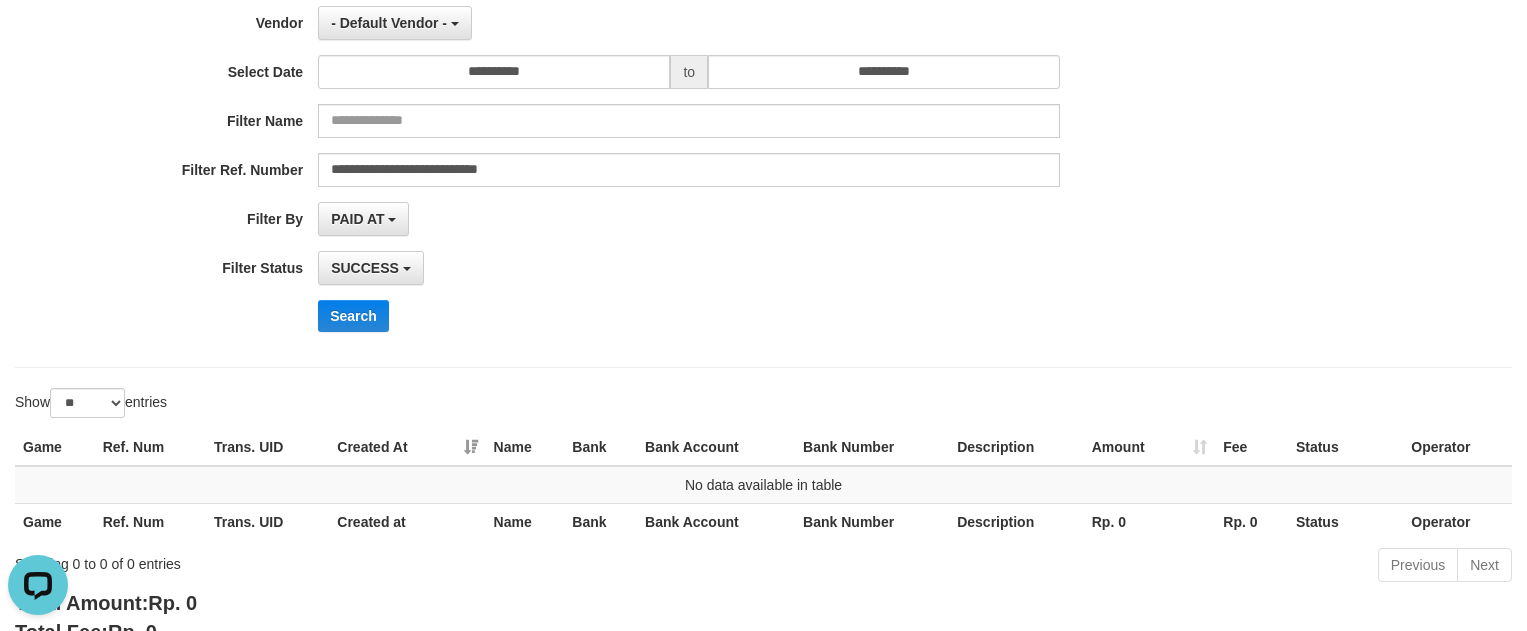 scroll, scrollTop: 330, scrollLeft: 0, axis: vertical 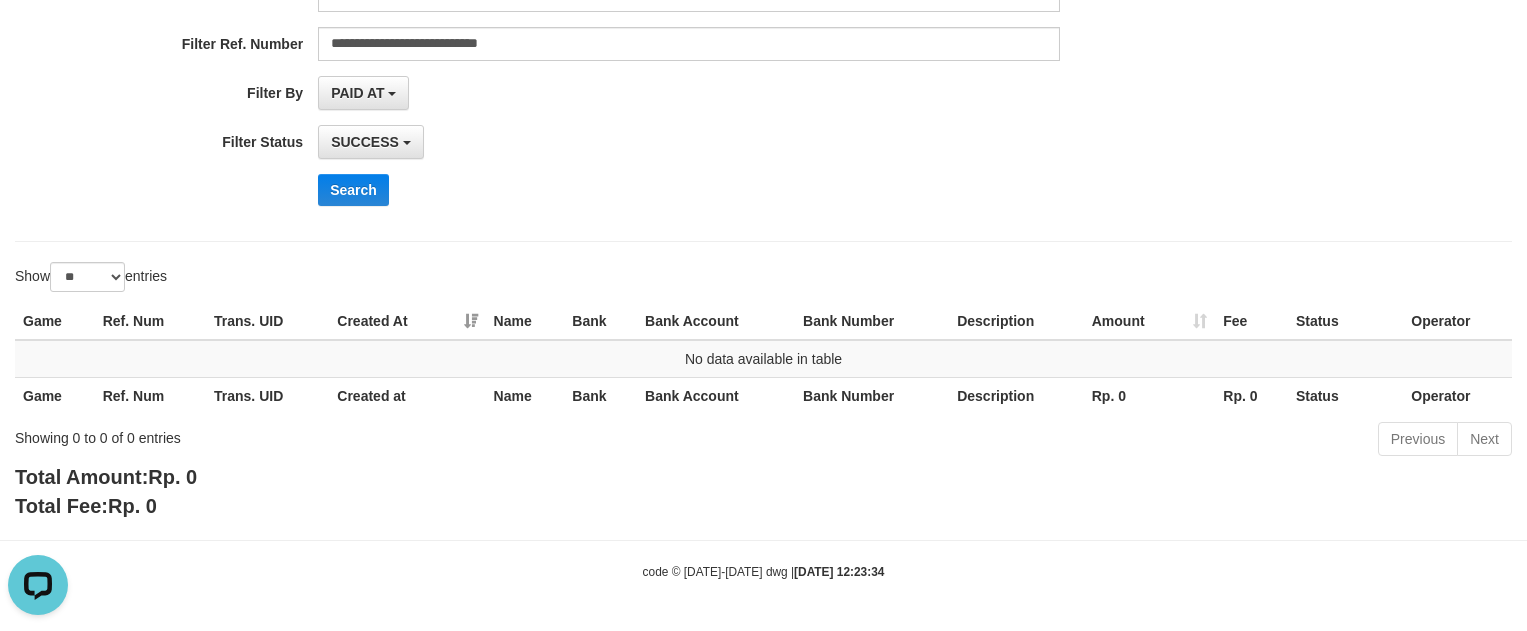click on "Search" at bounding box center [795, 190] 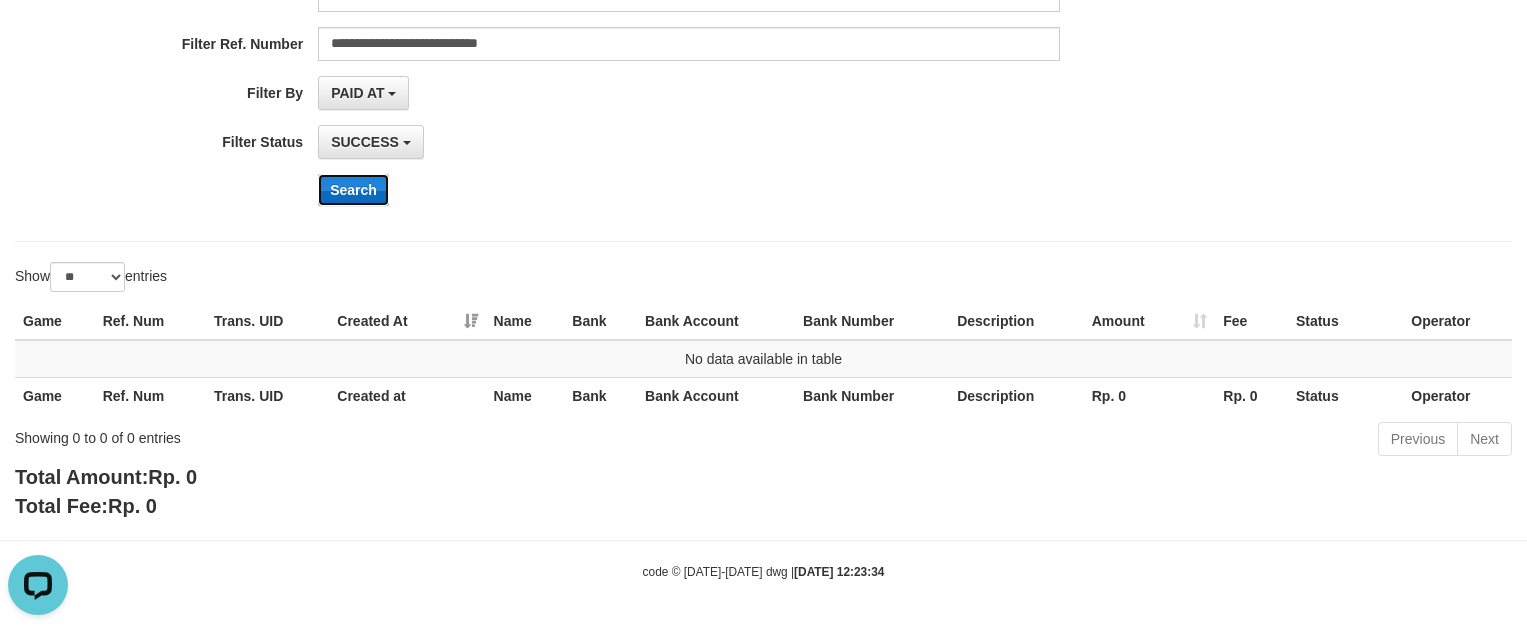 click on "Search" at bounding box center [353, 190] 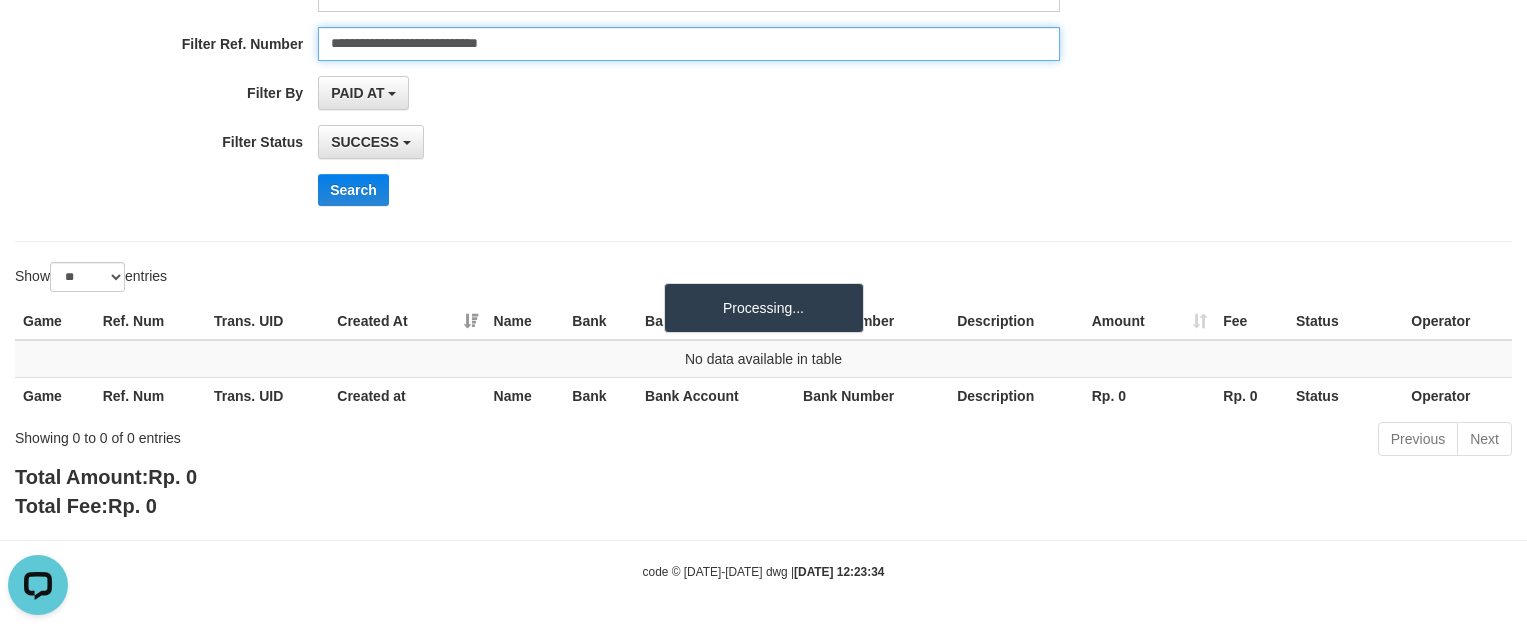 click on "**********" at bounding box center [689, 44] 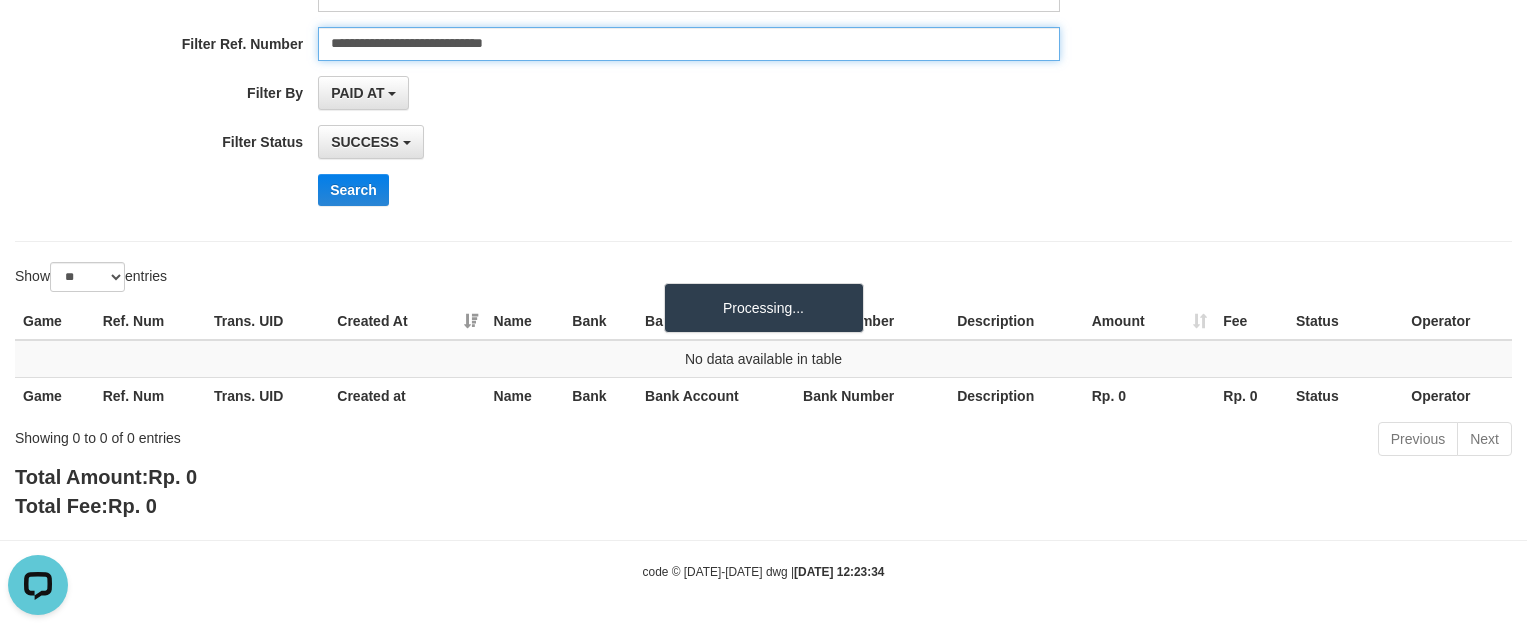 type on "**********" 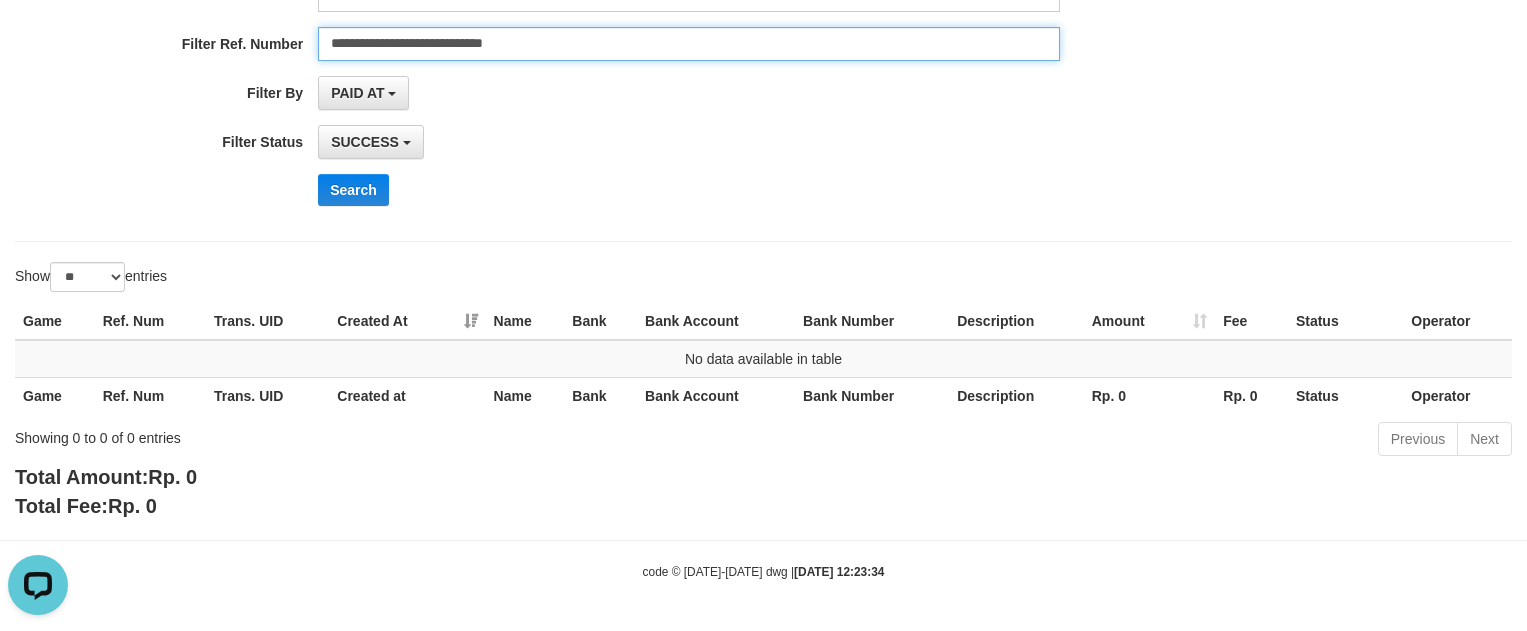 click on "**********" at bounding box center (689, 44) 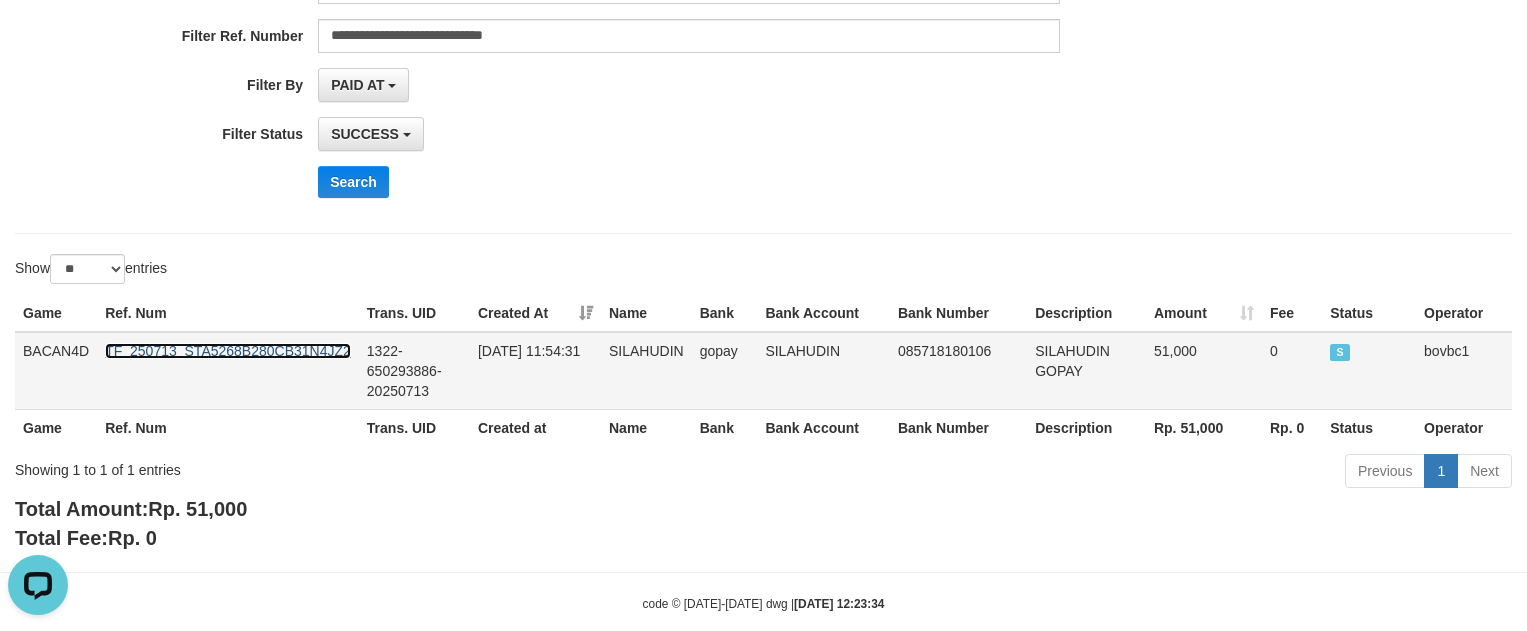click on "TF_250713_STA5268B280CB31N4JZ2" at bounding box center (228, 351) 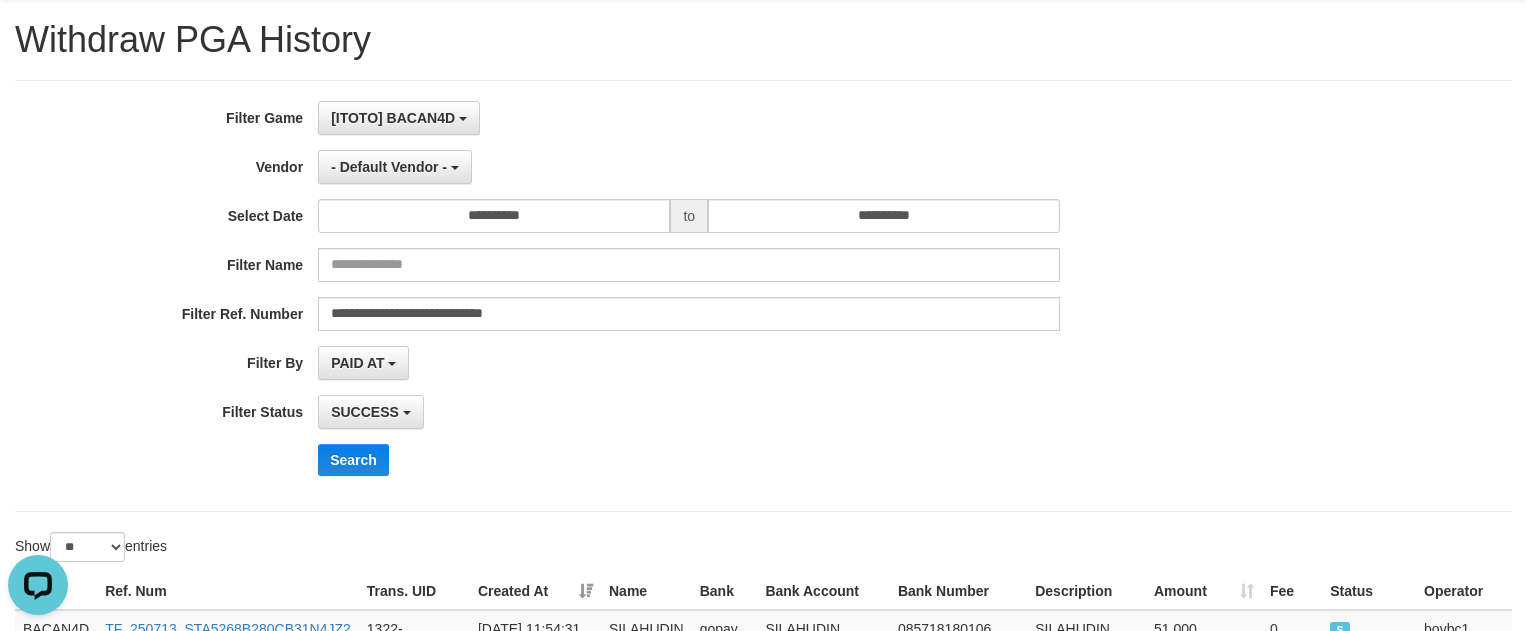 scroll, scrollTop: 0, scrollLeft: 0, axis: both 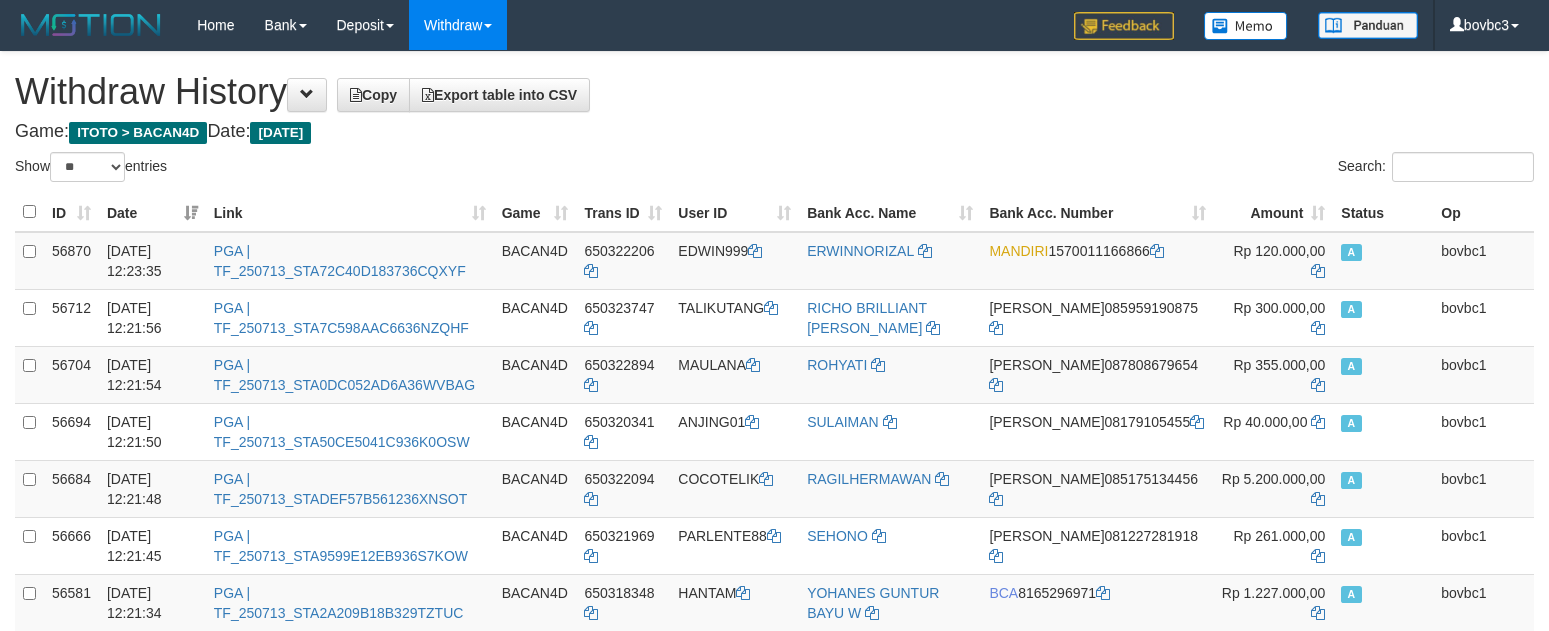 select on "**" 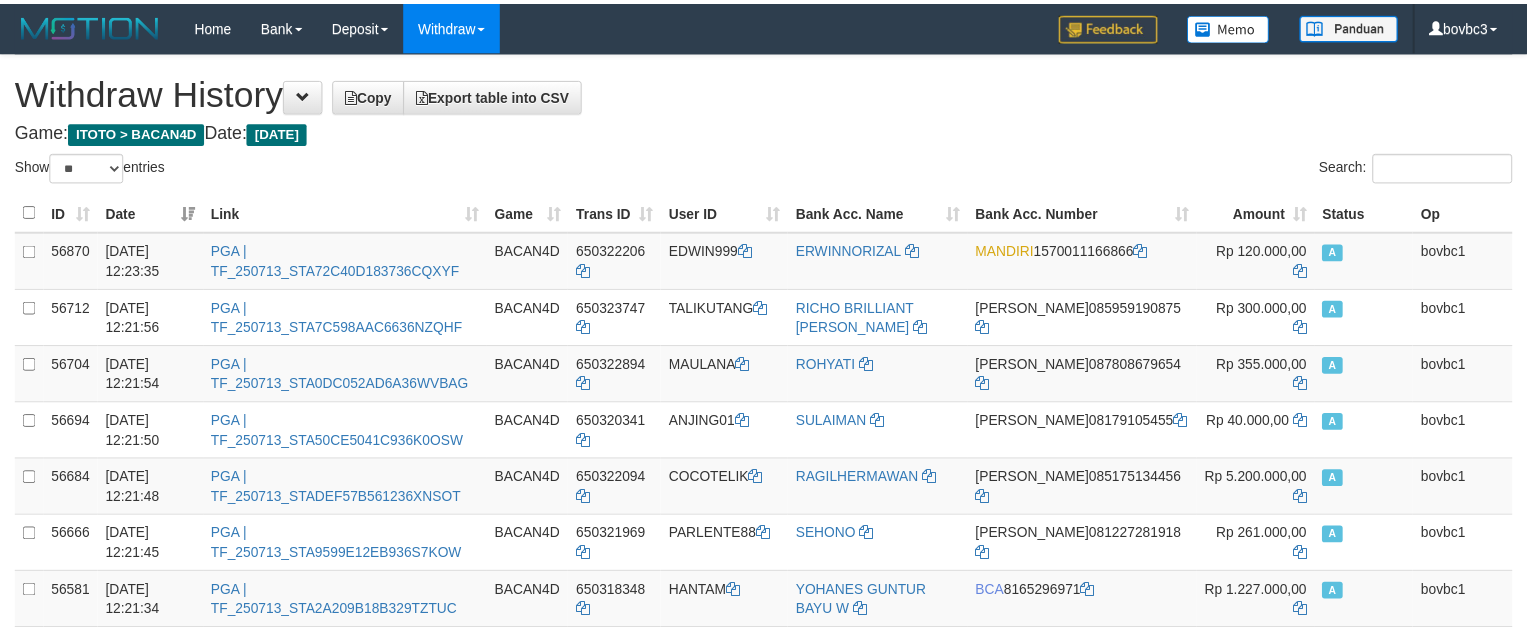 scroll, scrollTop: 0, scrollLeft: 0, axis: both 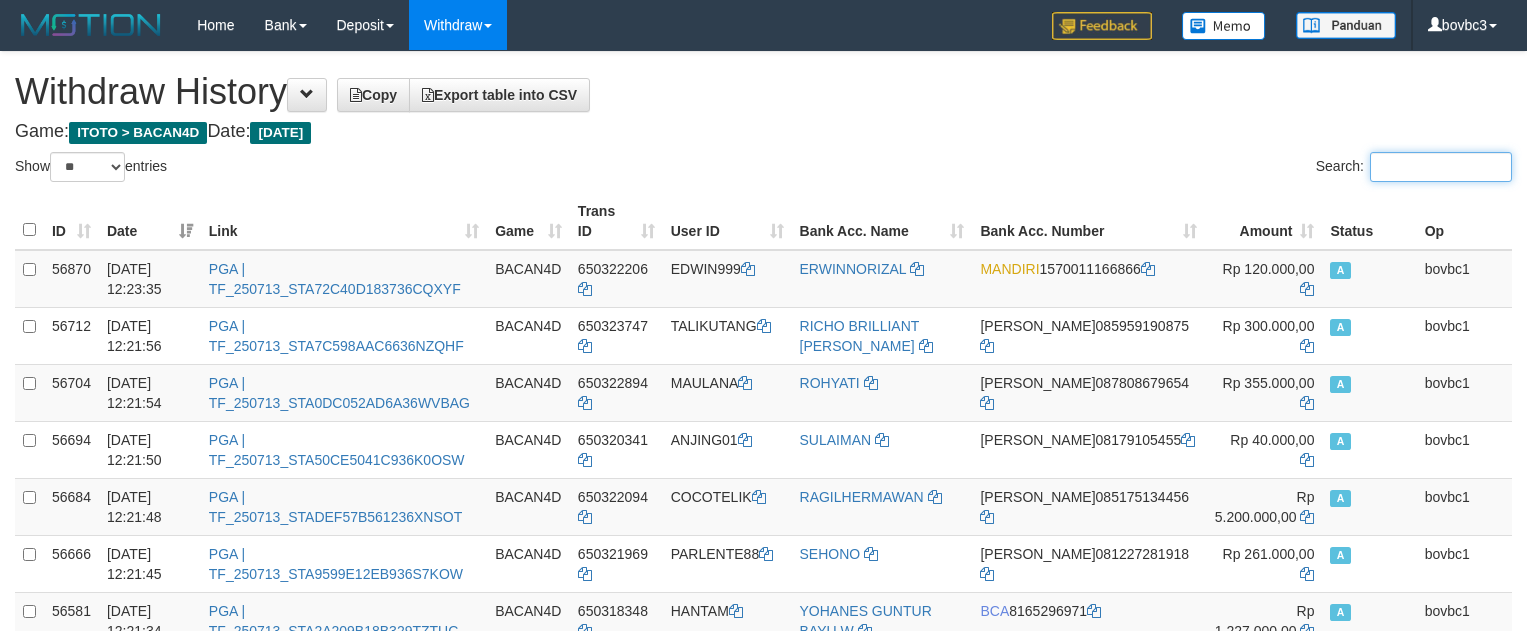 click on "Search:" at bounding box center [1441, 167] 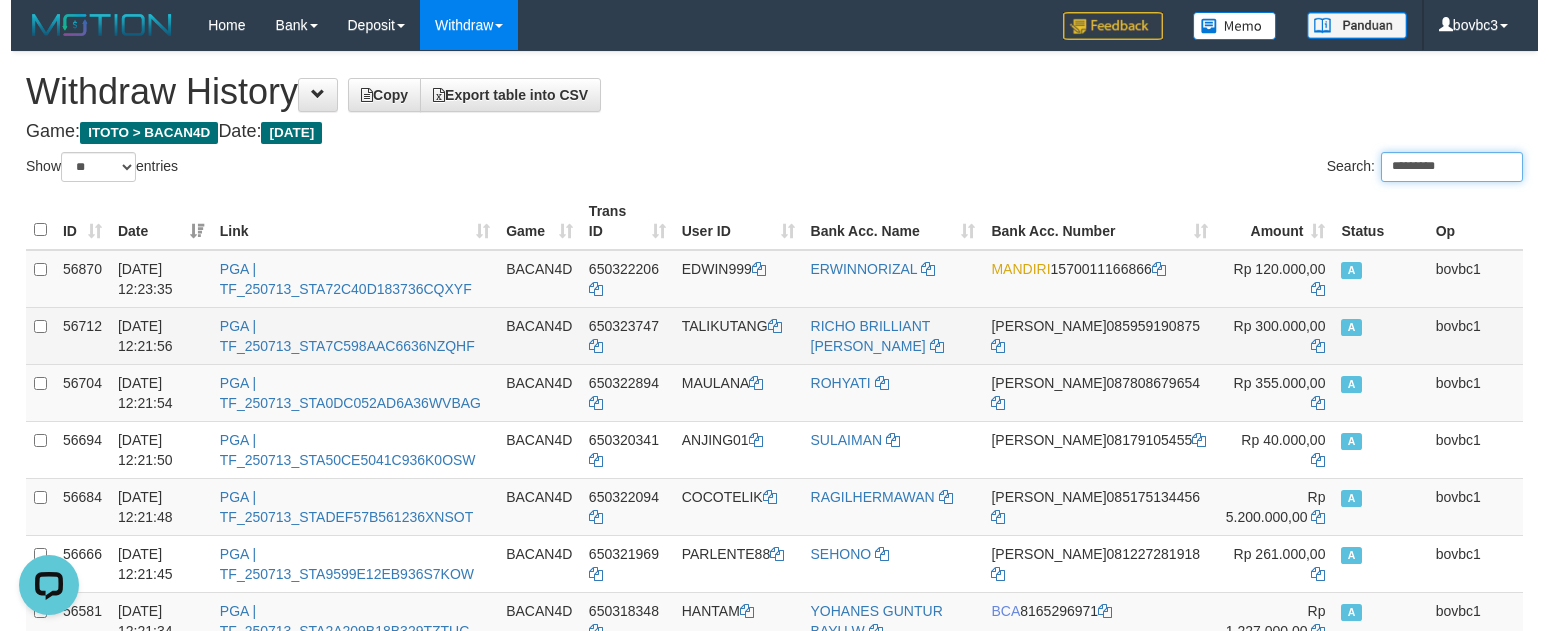 scroll, scrollTop: 0, scrollLeft: 0, axis: both 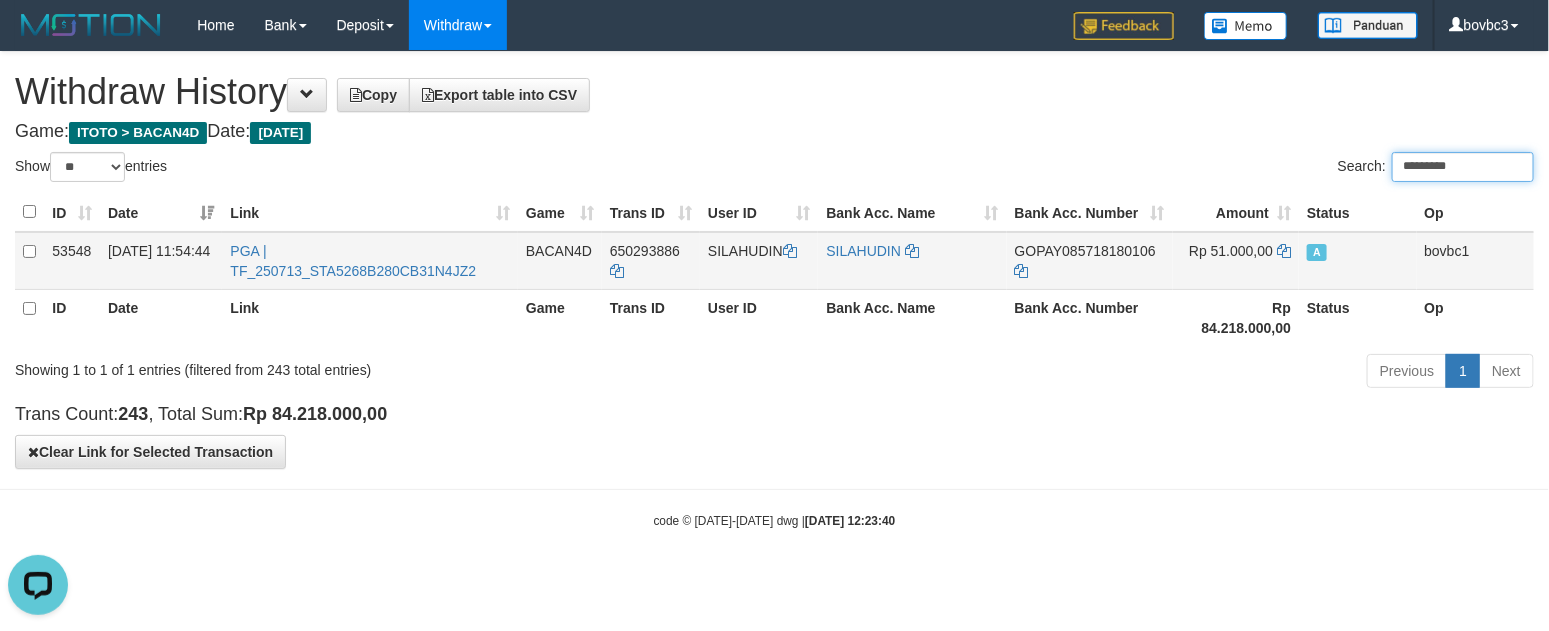 type on "*********" 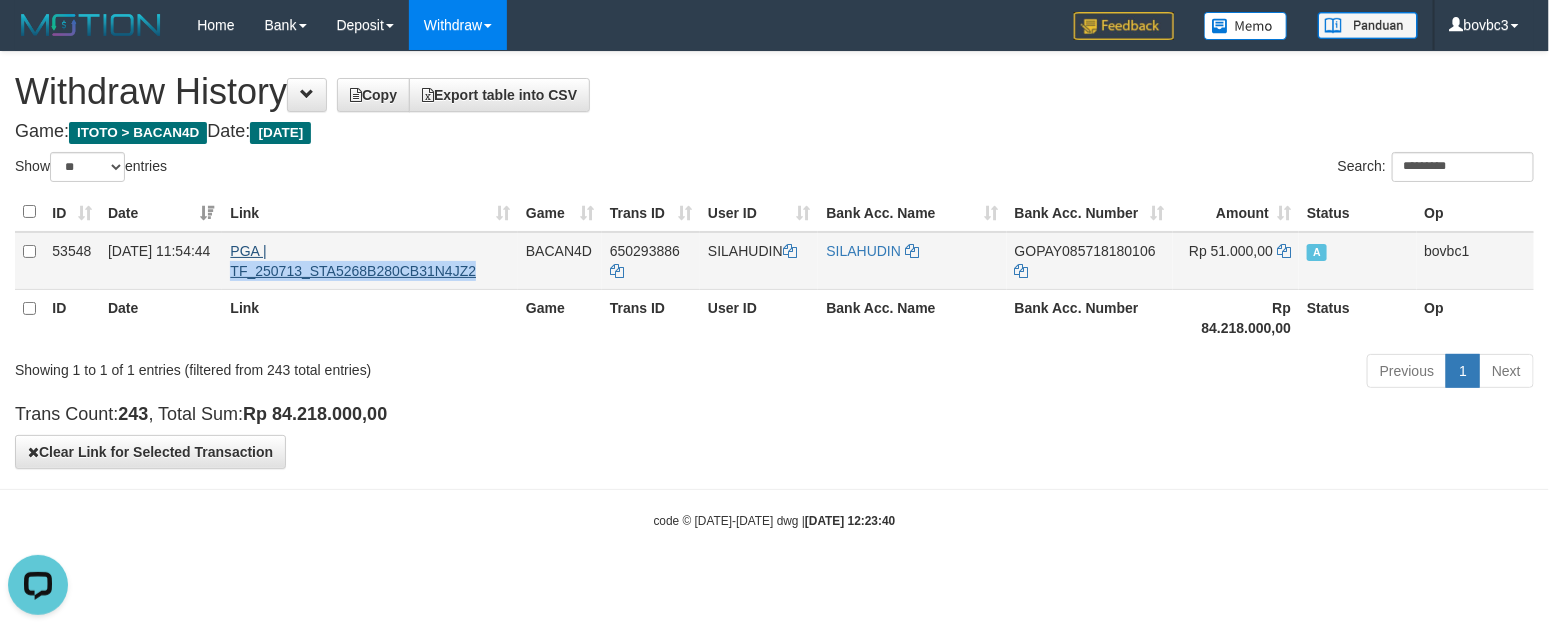 drag, startPoint x: 486, startPoint y: 271, endPoint x: 273, endPoint y: 259, distance: 213.33775 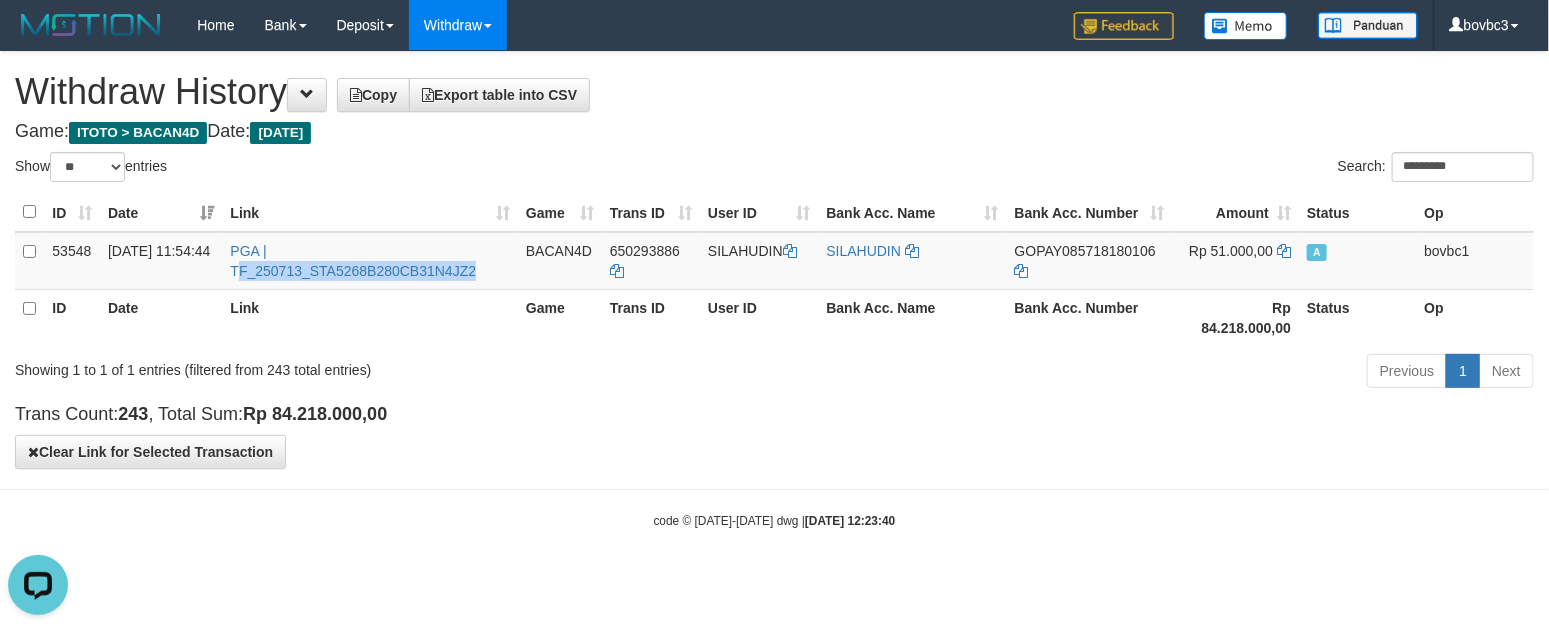copy on "F_250713_STA5268B280CB31N4JZ2" 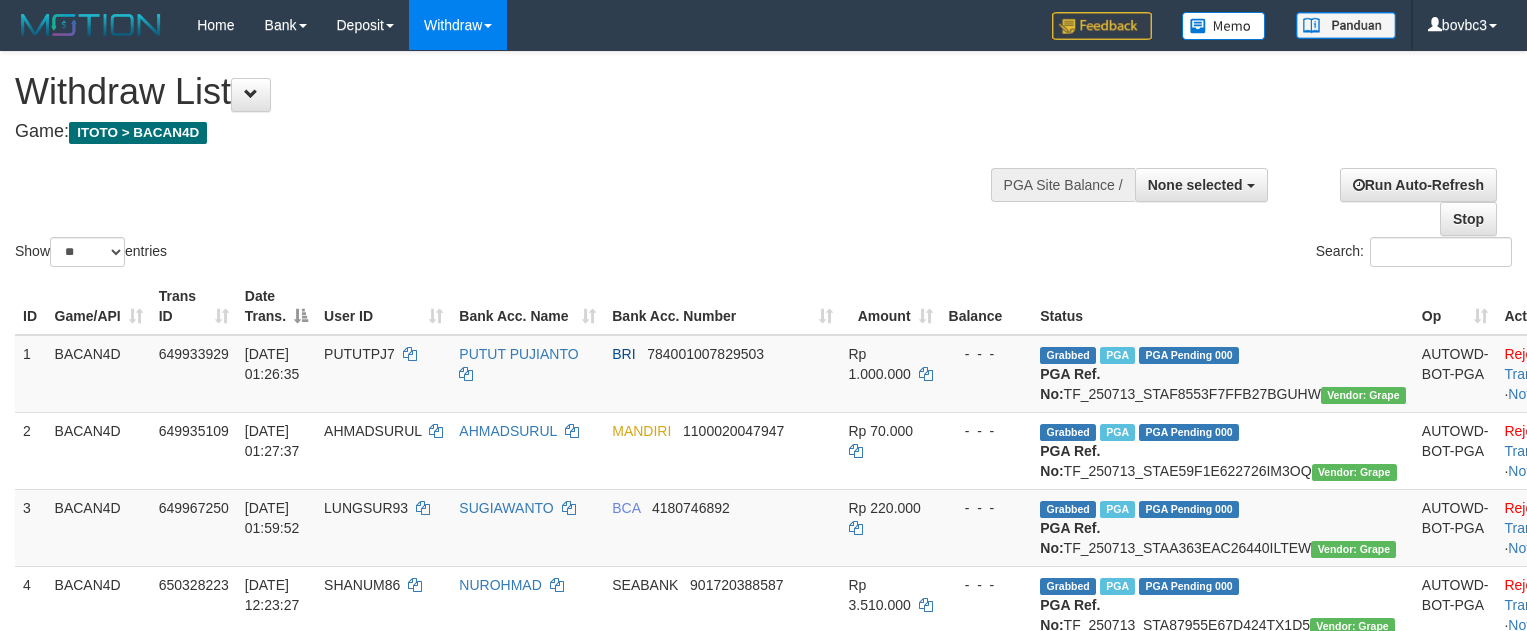 select 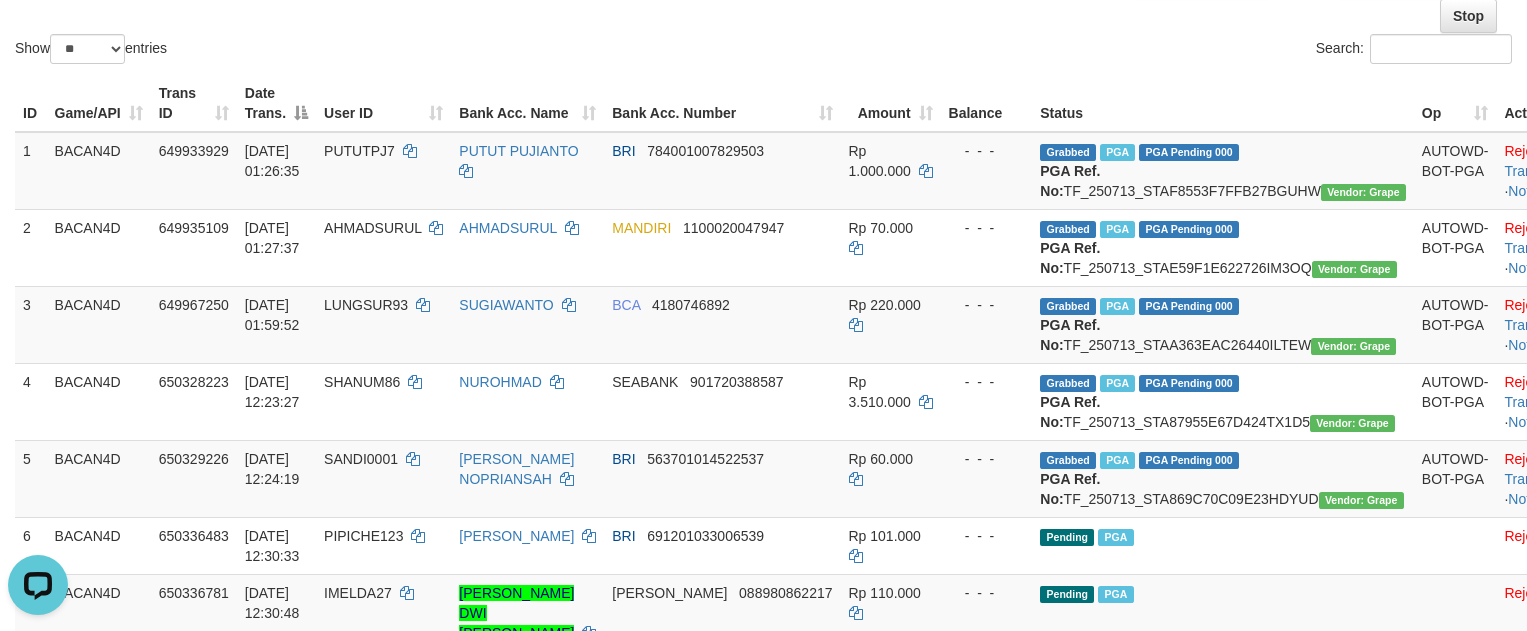 scroll, scrollTop: 0, scrollLeft: 0, axis: both 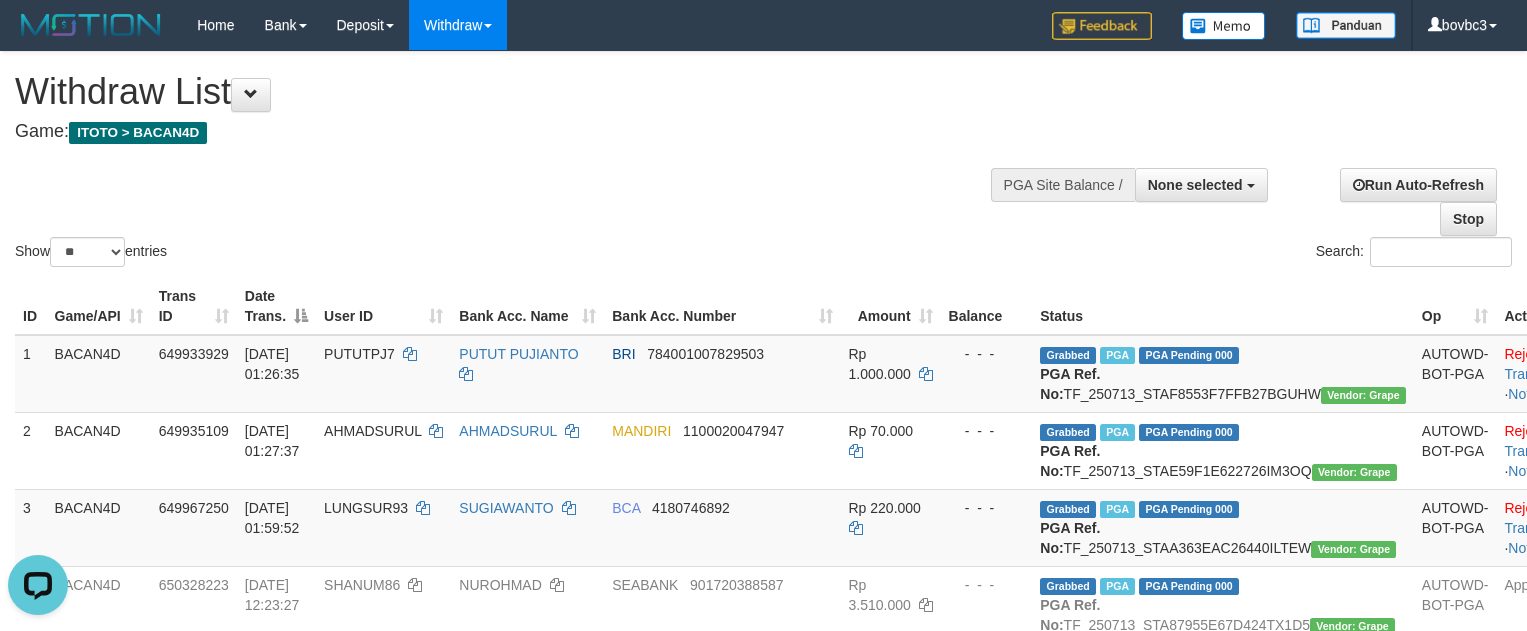 drag, startPoint x: 819, startPoint y: 250, endPoint x: 811, endPoint y: 243, distance: 10.630146 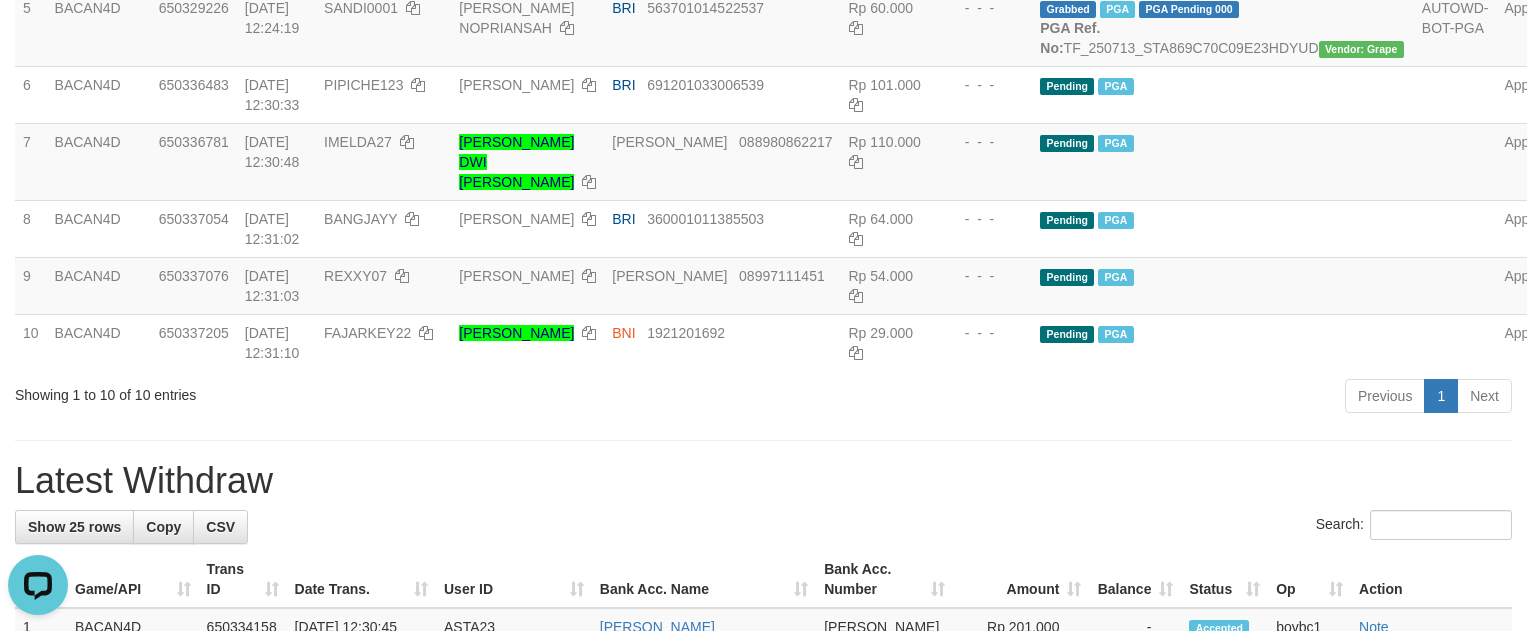 scroll, scrollTop: 600, scrollLeft: 0, axis: vertical 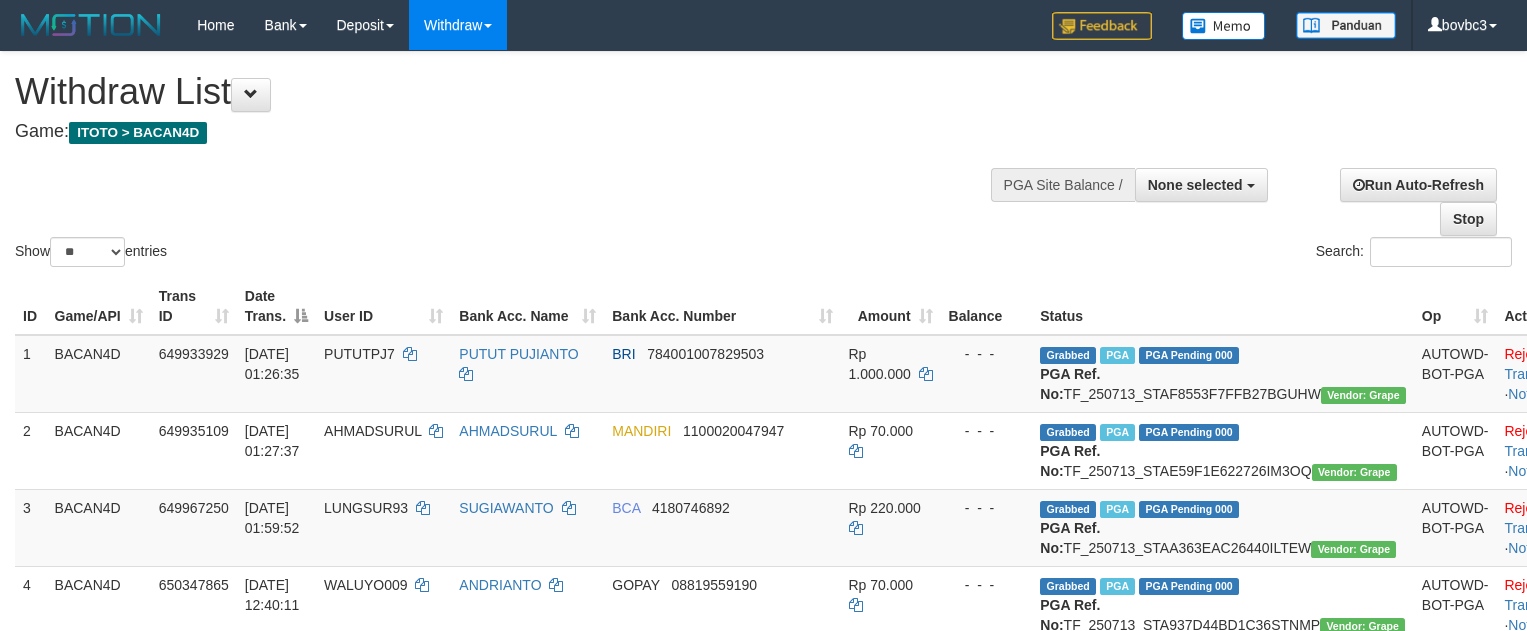 select 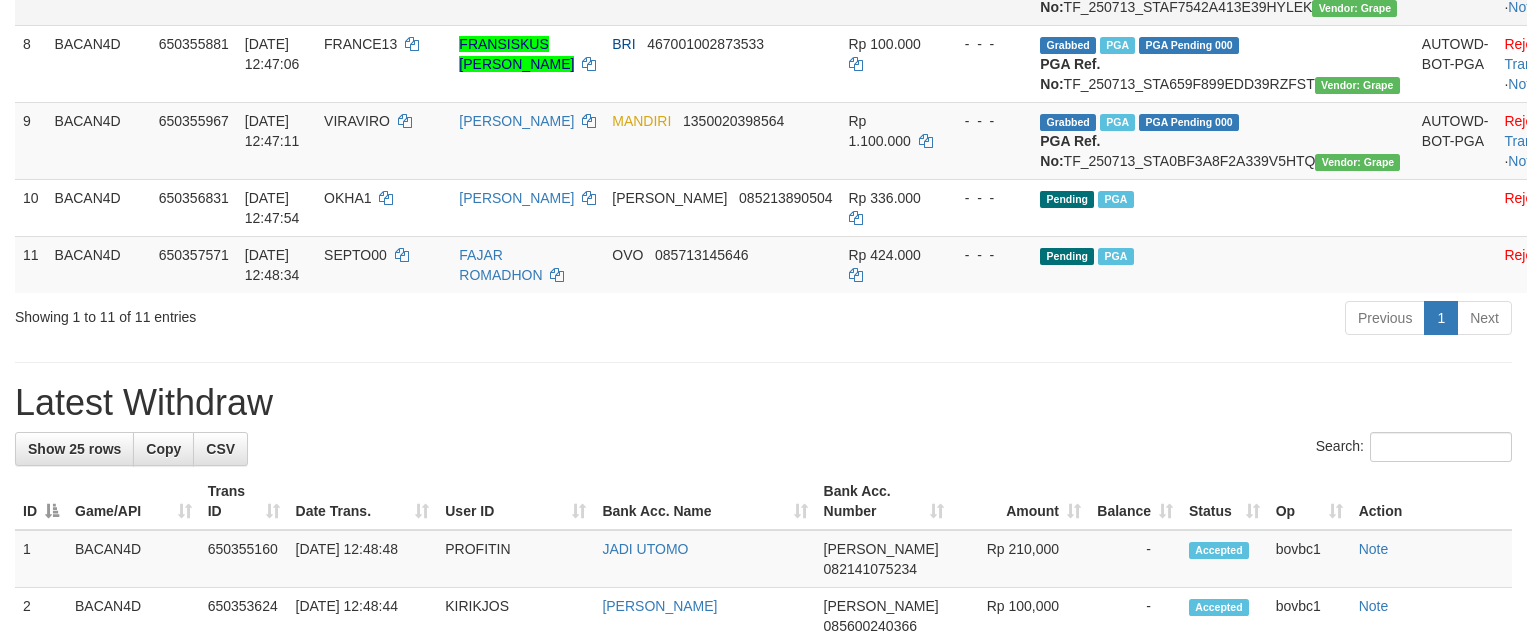 scroll, scrollTop: 661, scrollLeft: 0, axis: vertical 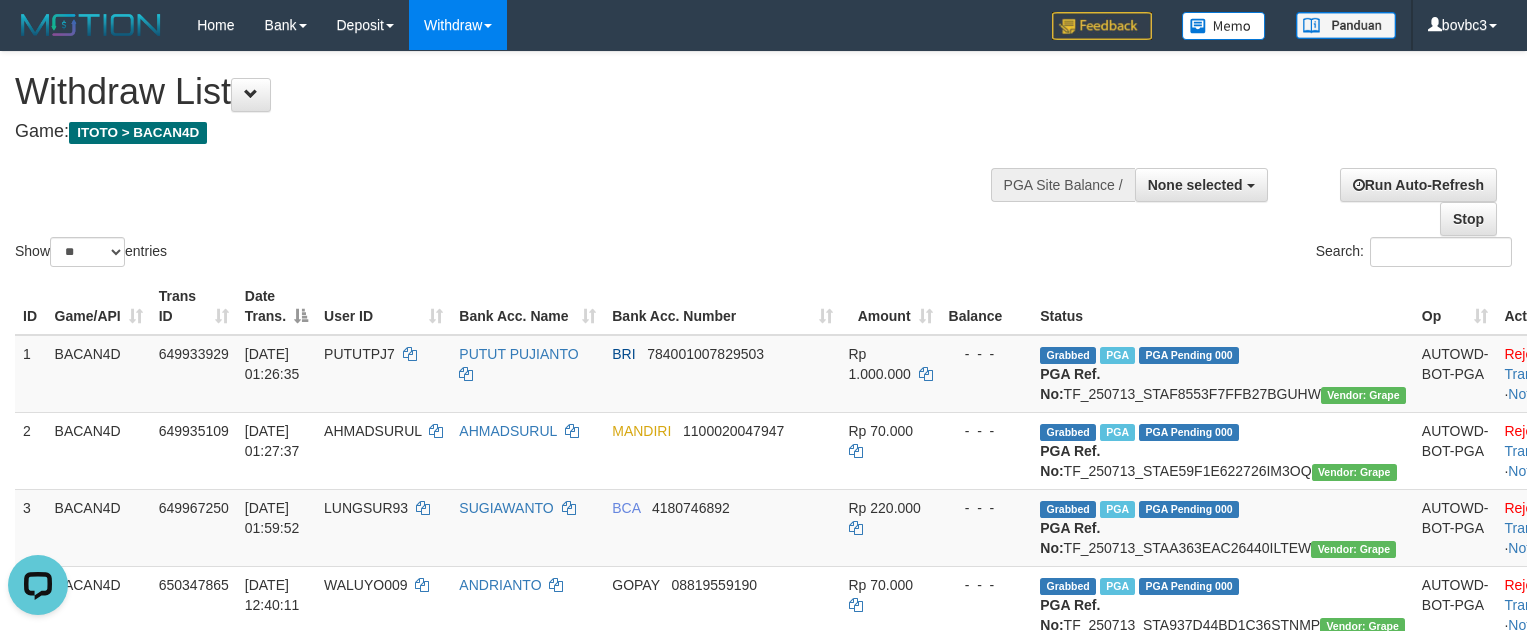 drag, startPoint x: 1143, startPoint y: 280, endPoint x: 1065, endPoint y: 234, distance: 90.55385 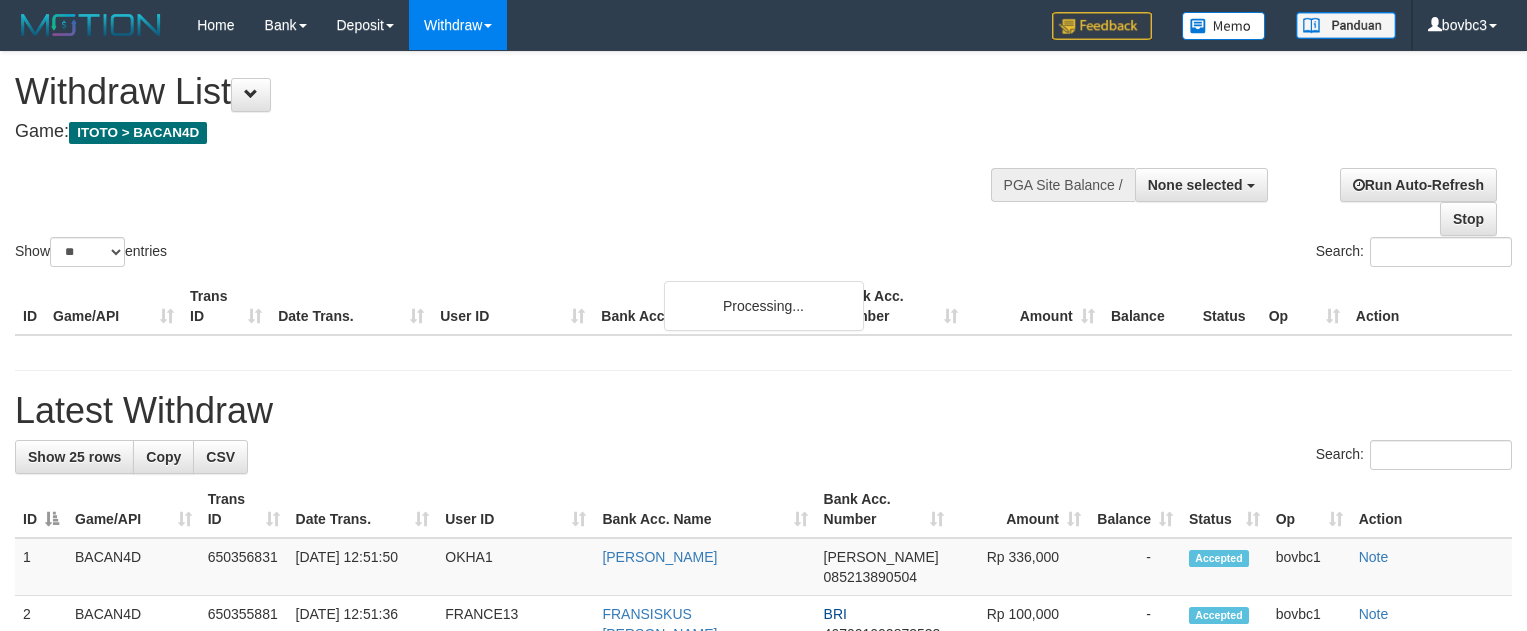 select 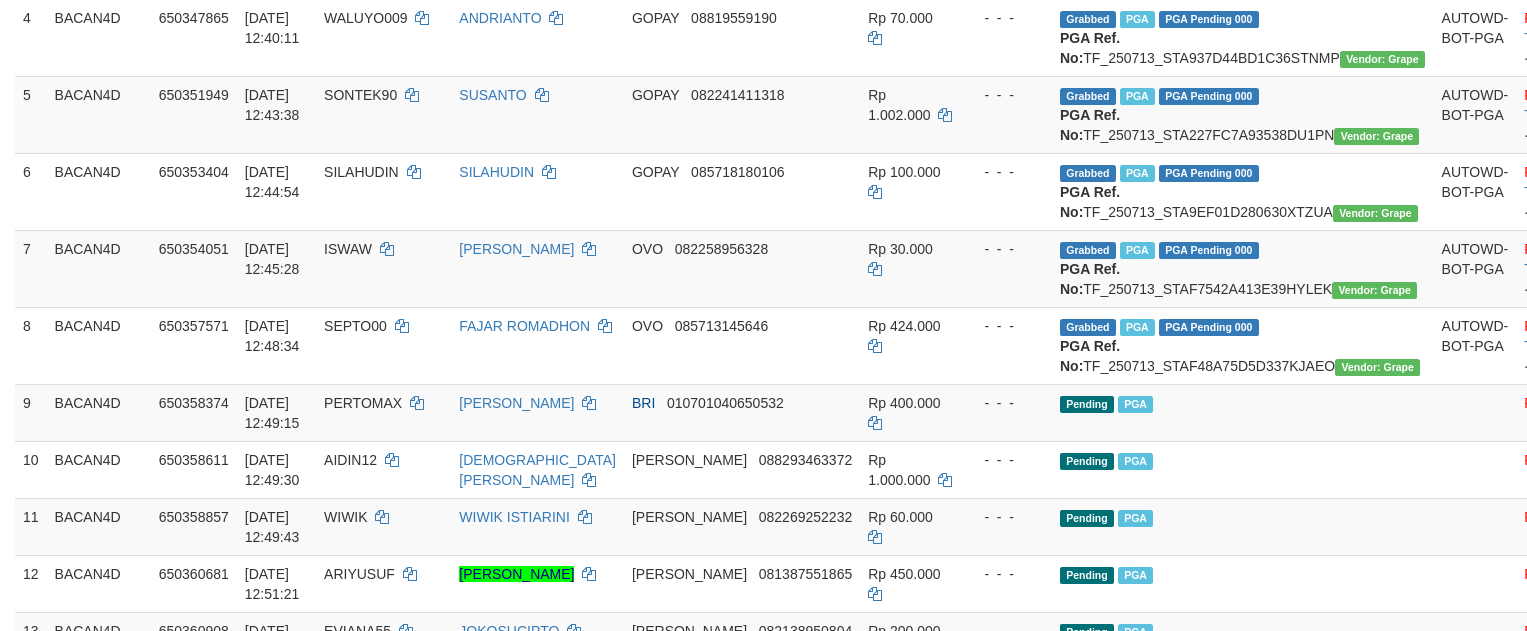 scroll, scrollTop: 750, scrollLeft: 0, axis: vertical 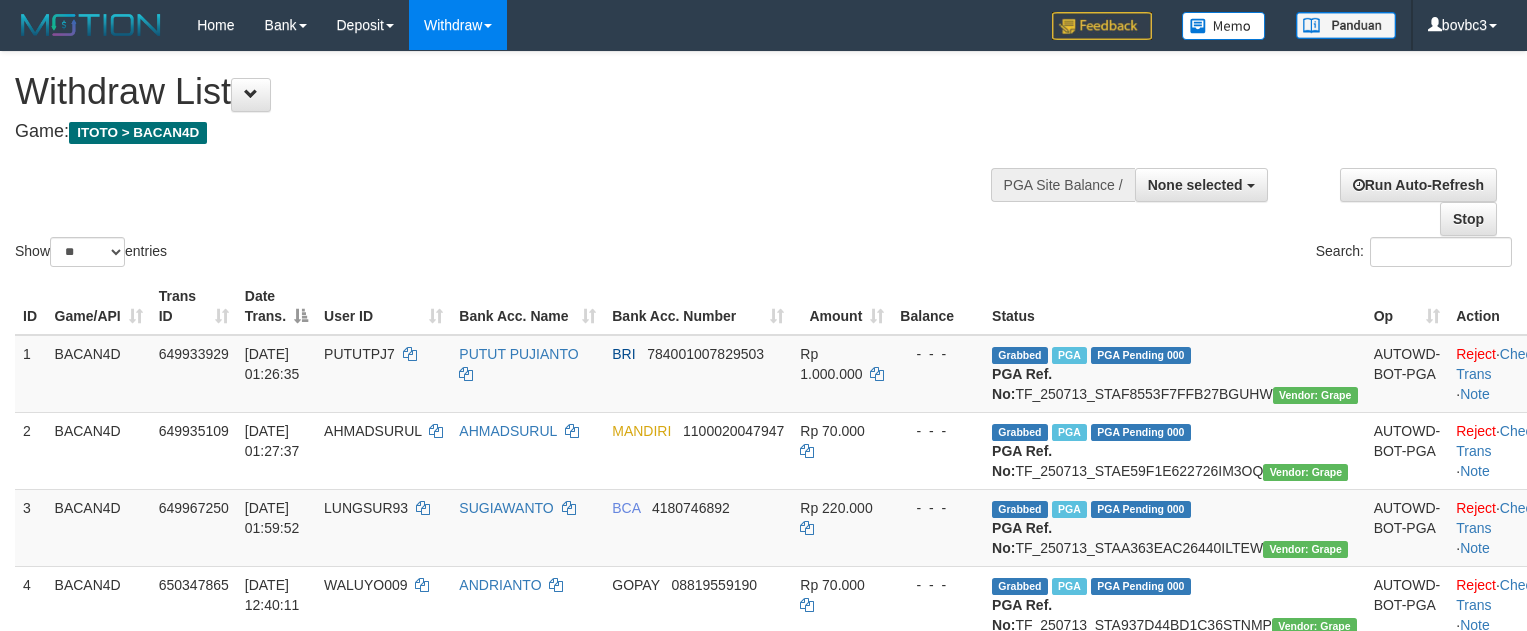 select 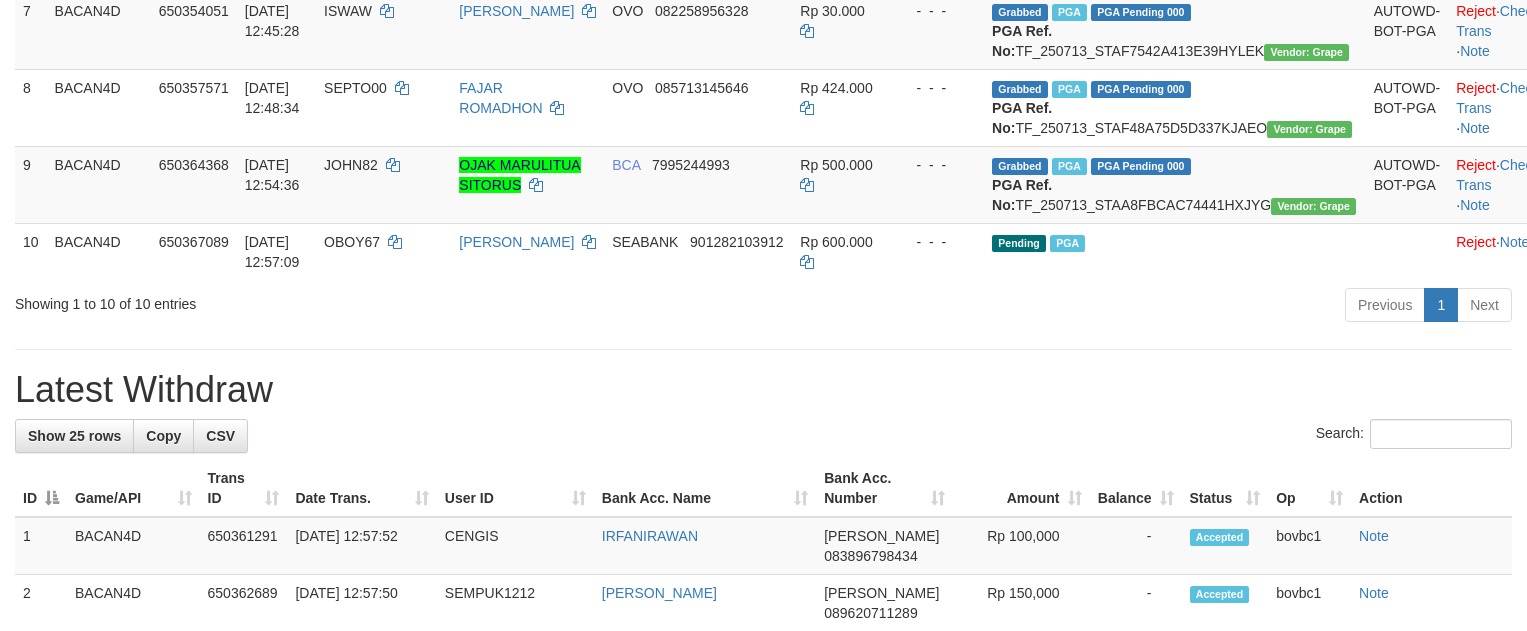scroll, scrollTop: 750, scrollLeft: 0, axis: vertical 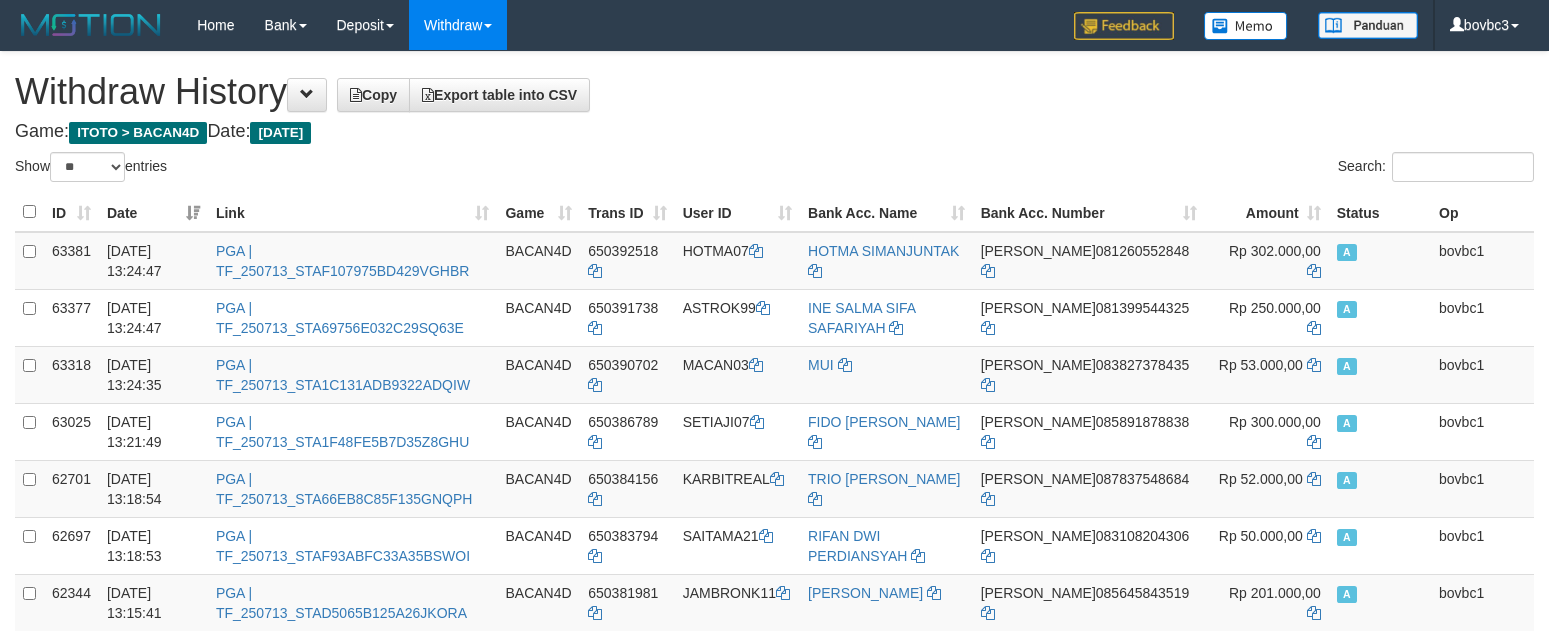 select on "**" 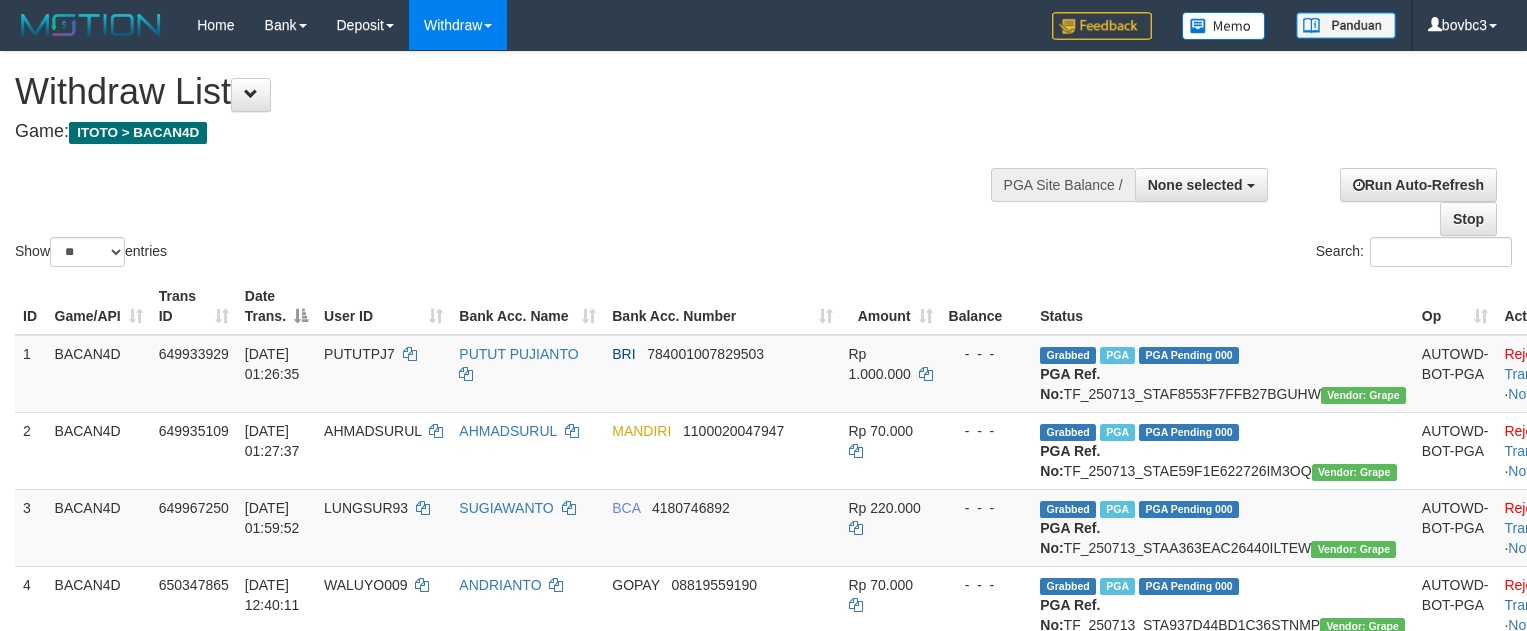 select 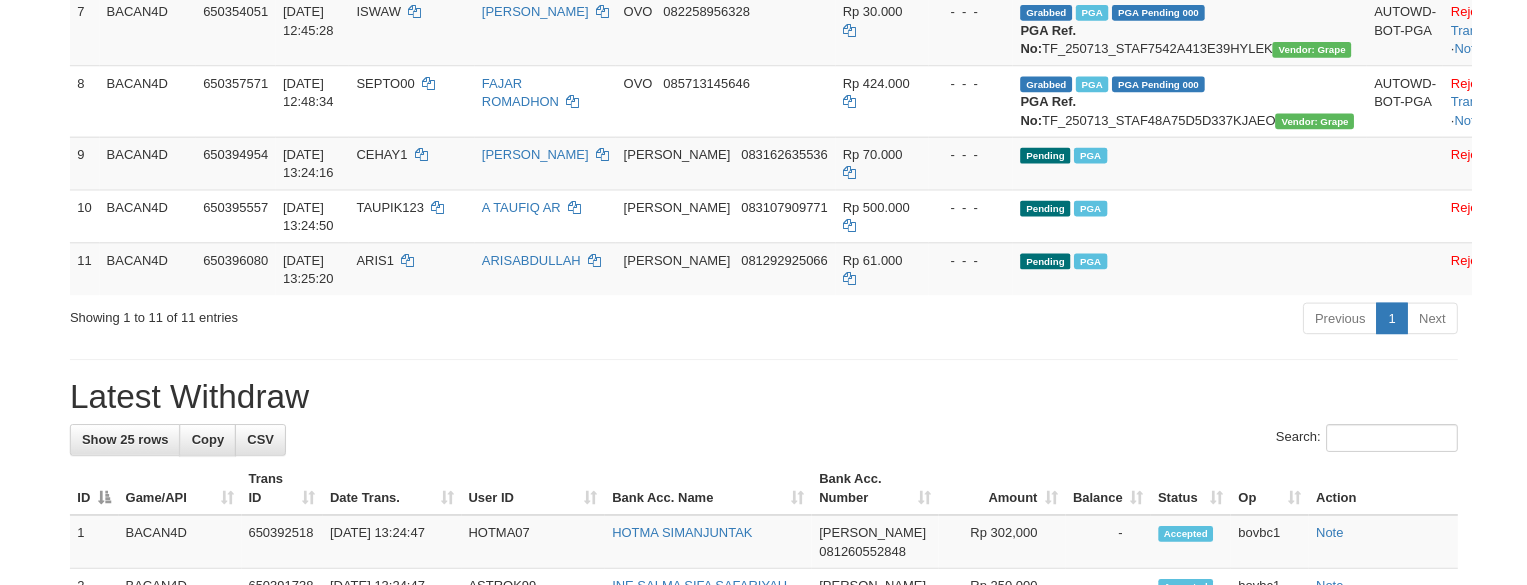 scroll, scrollTop: 750, scrollLeft: 0, axis: vertical 